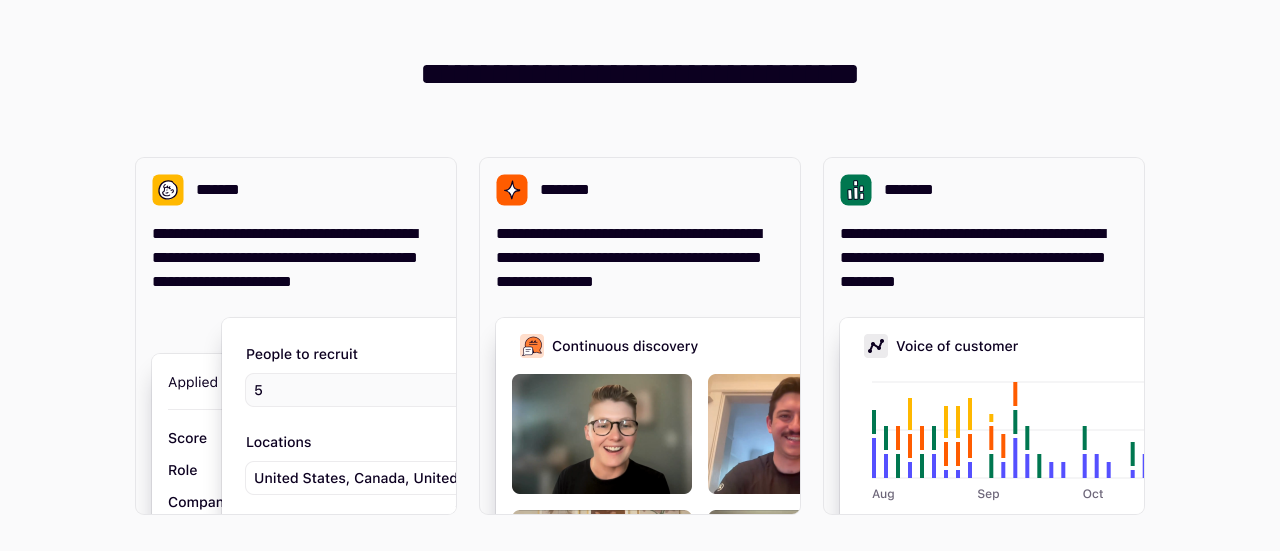 scroll, scrollTop: 0, scrollLeft: 0, axis: both 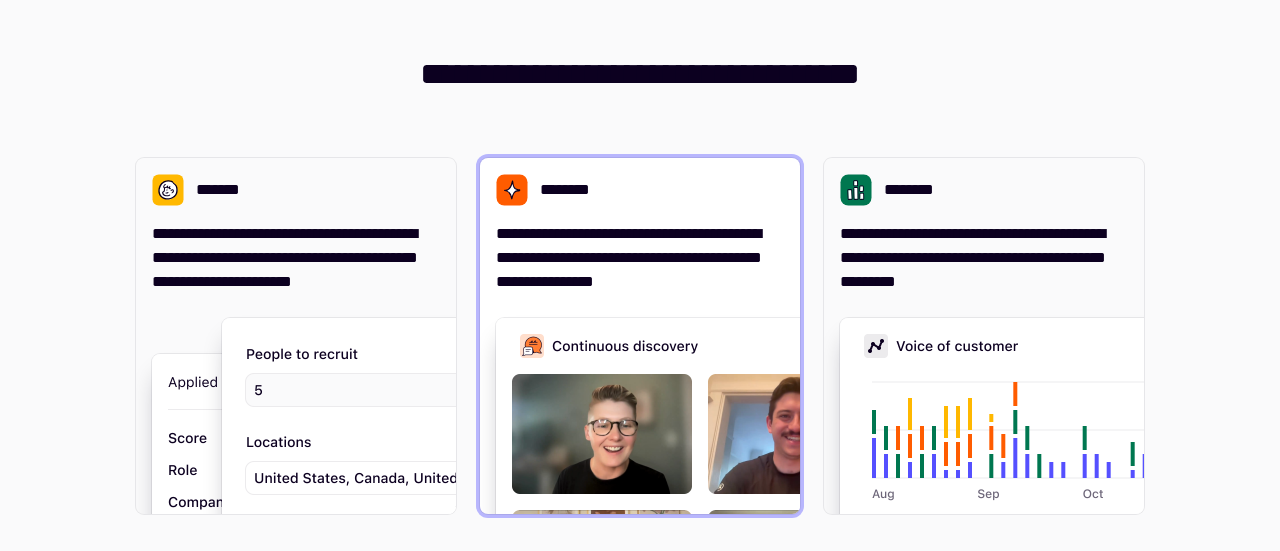 click on "**********" at bounding box center (640, 258) 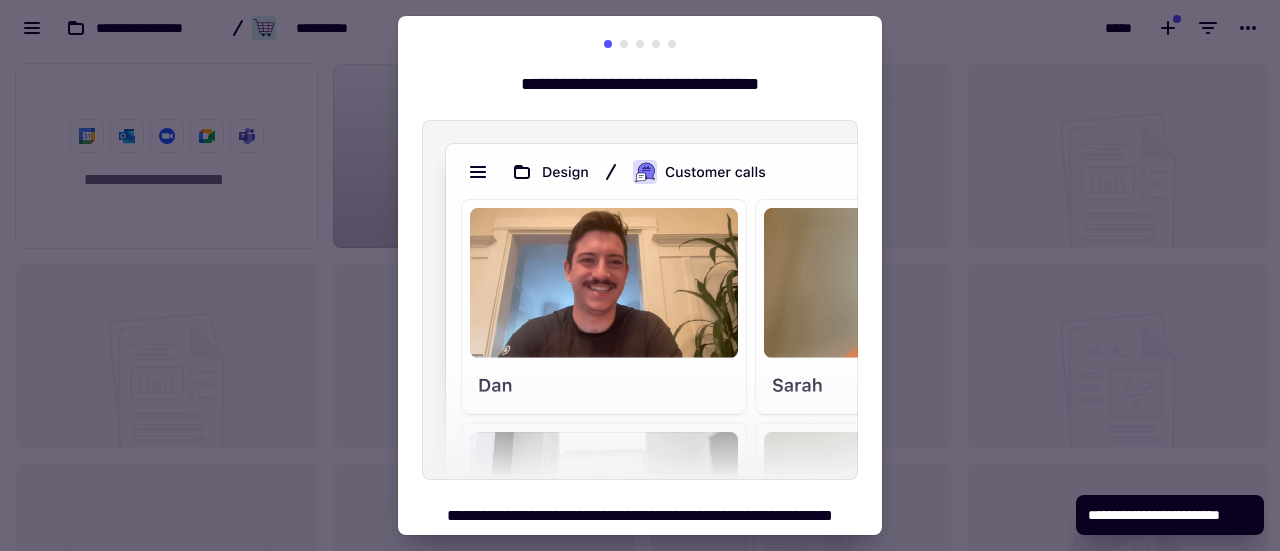 scroll, scrollTop: 16, scrollLeft: 16, axis: both 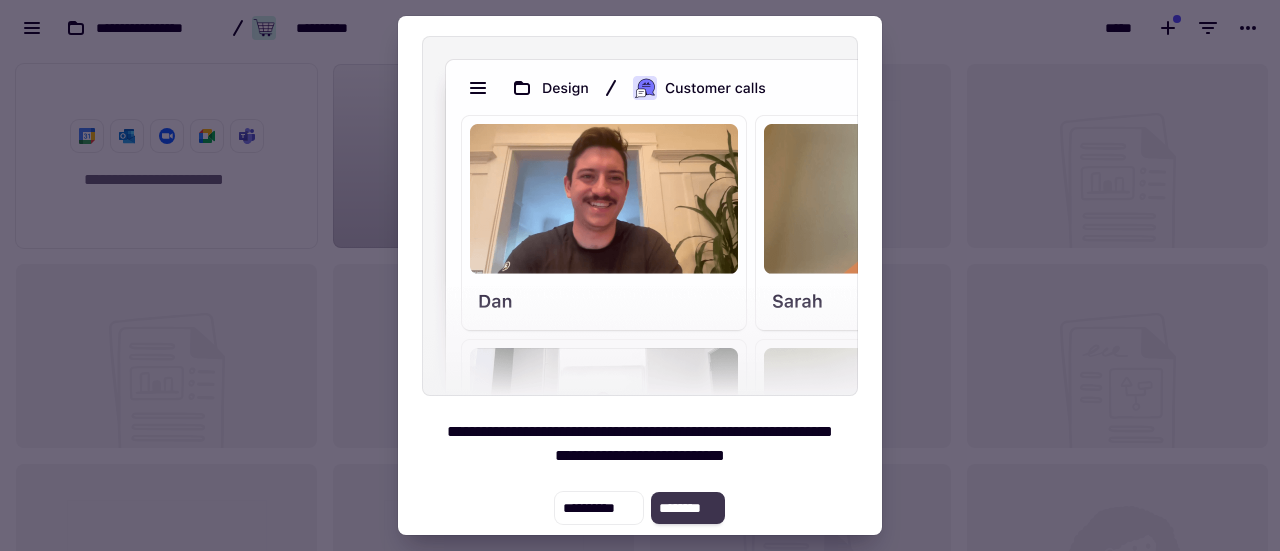click on "********" 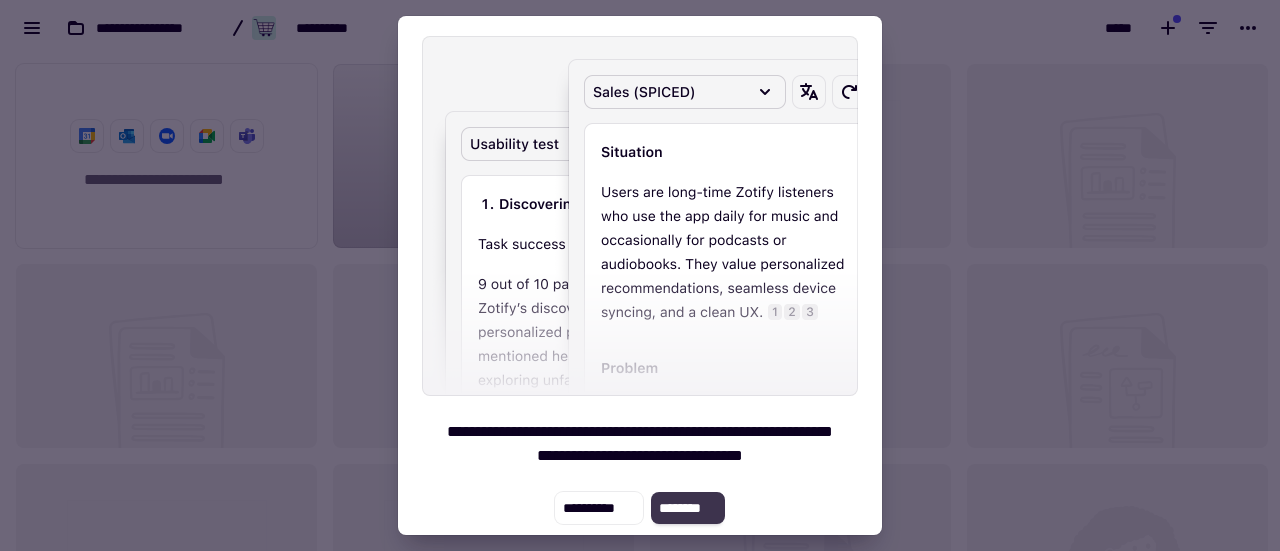 click on "********" 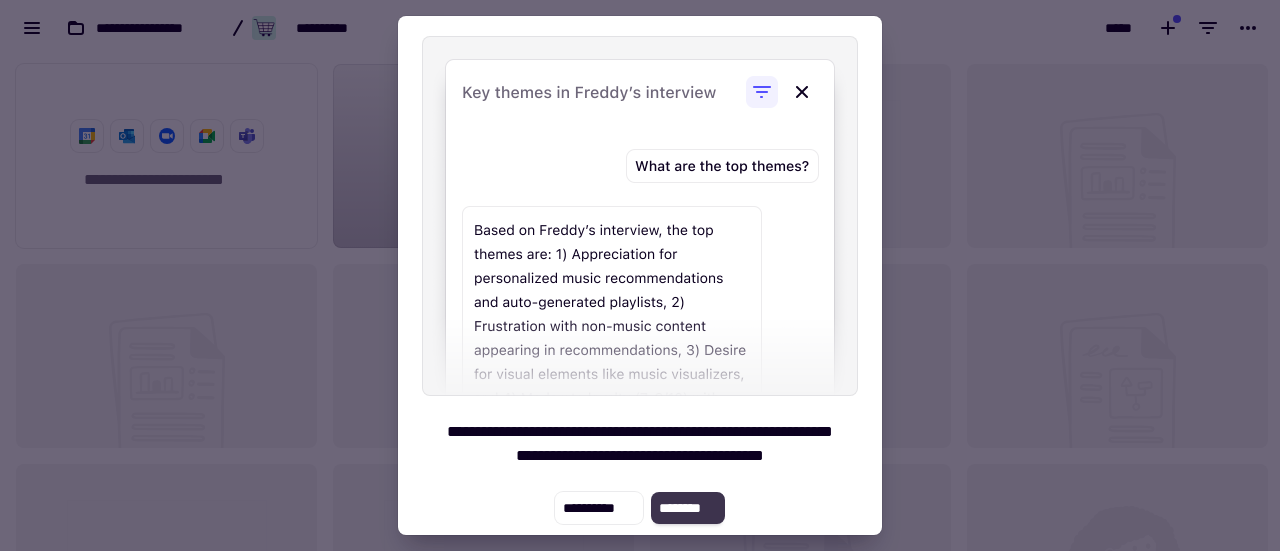 click on "********" 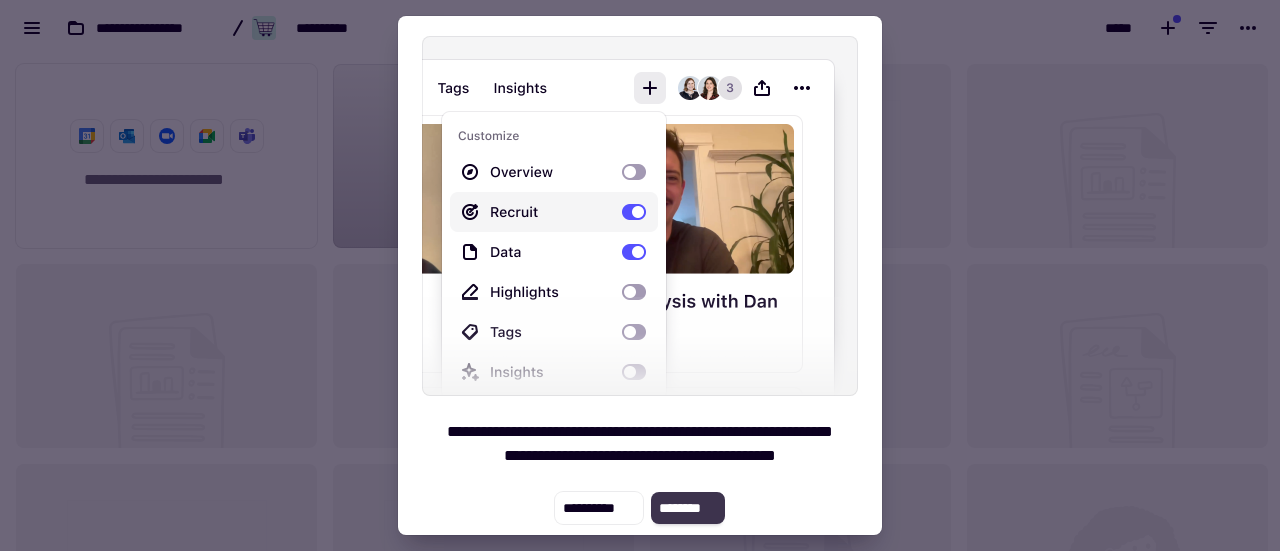 click on "********" 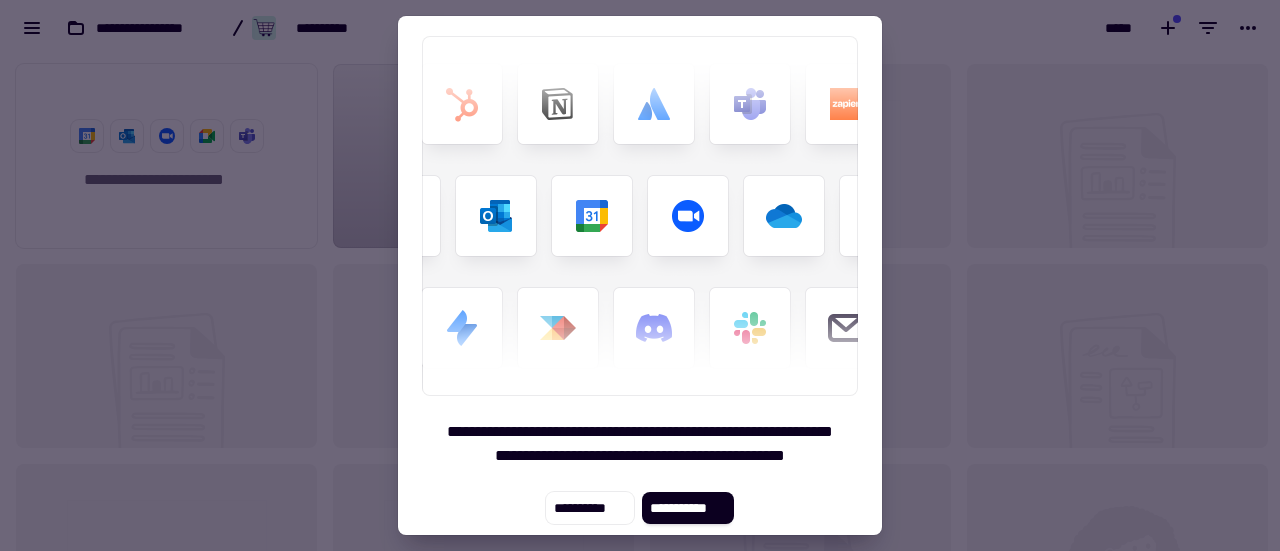 click at bounding box center [640, 275] 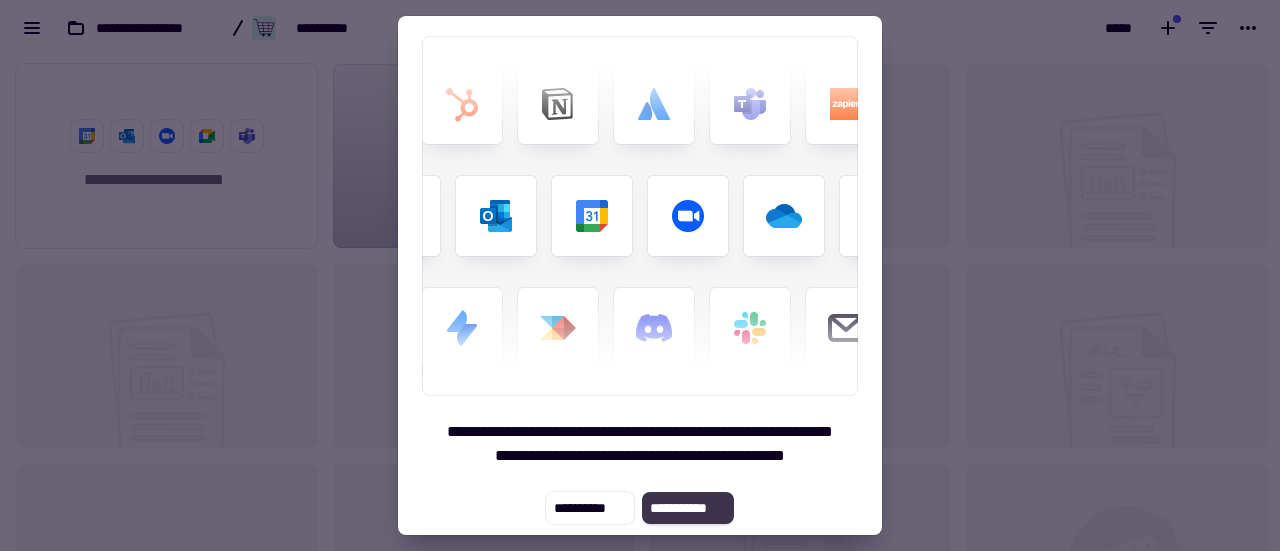 click on "**********" 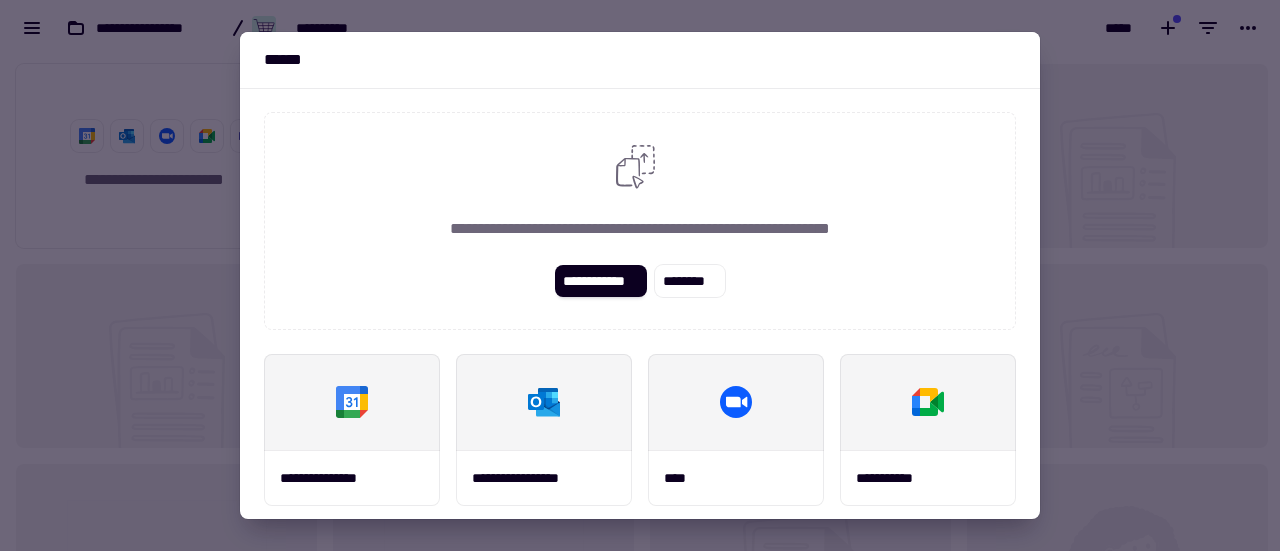 click at bounding box center (640, 275) 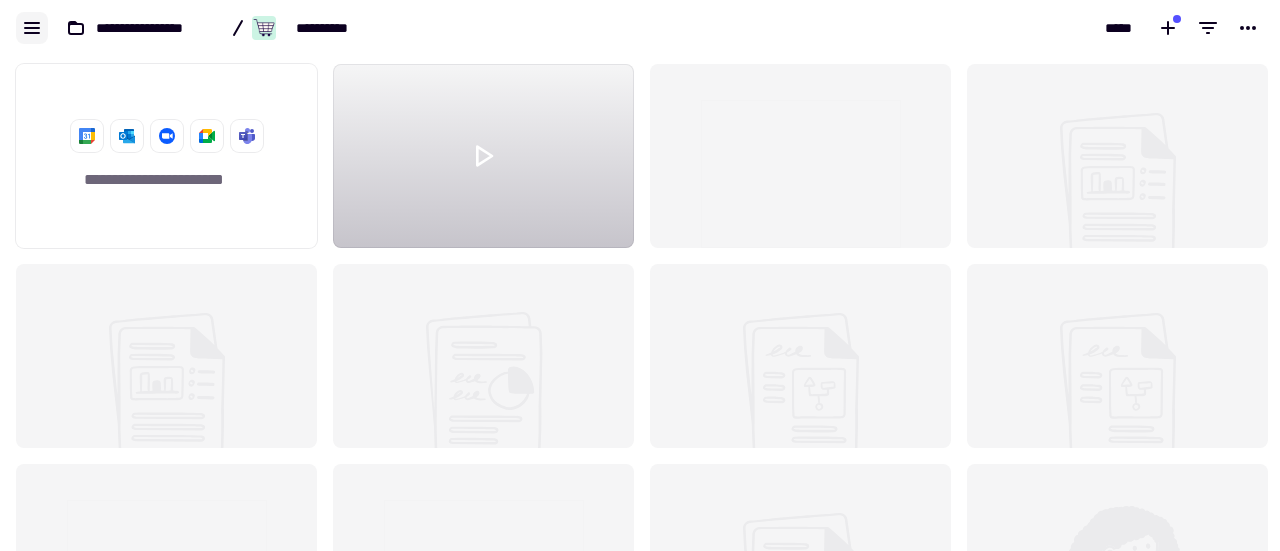 click 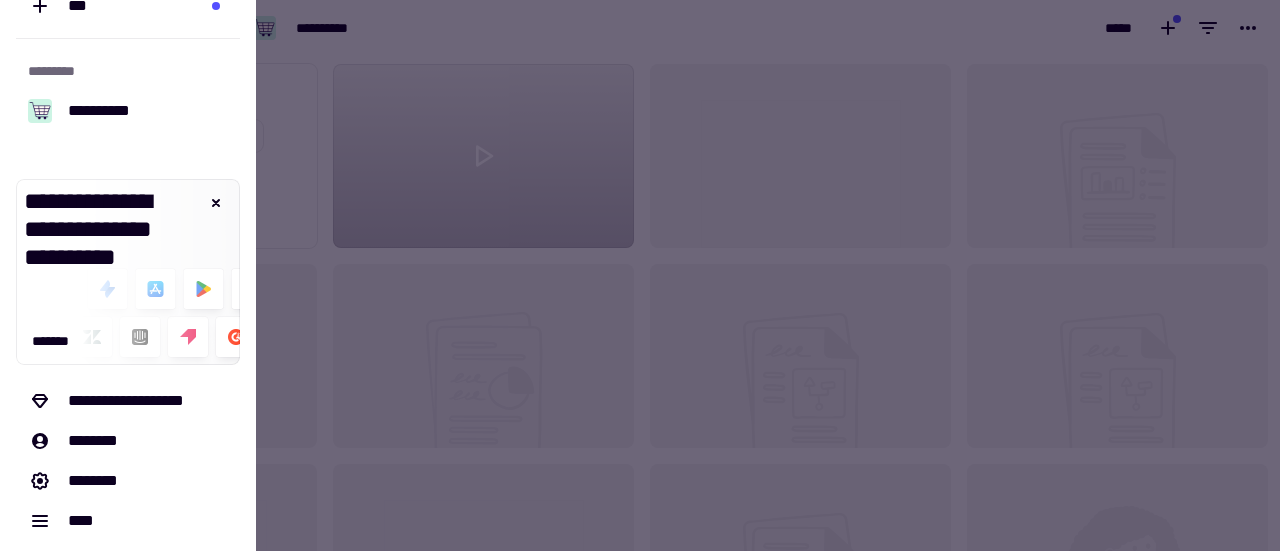 scroll, scrollTop: 191, scrollLeft: 0, axis: vertical 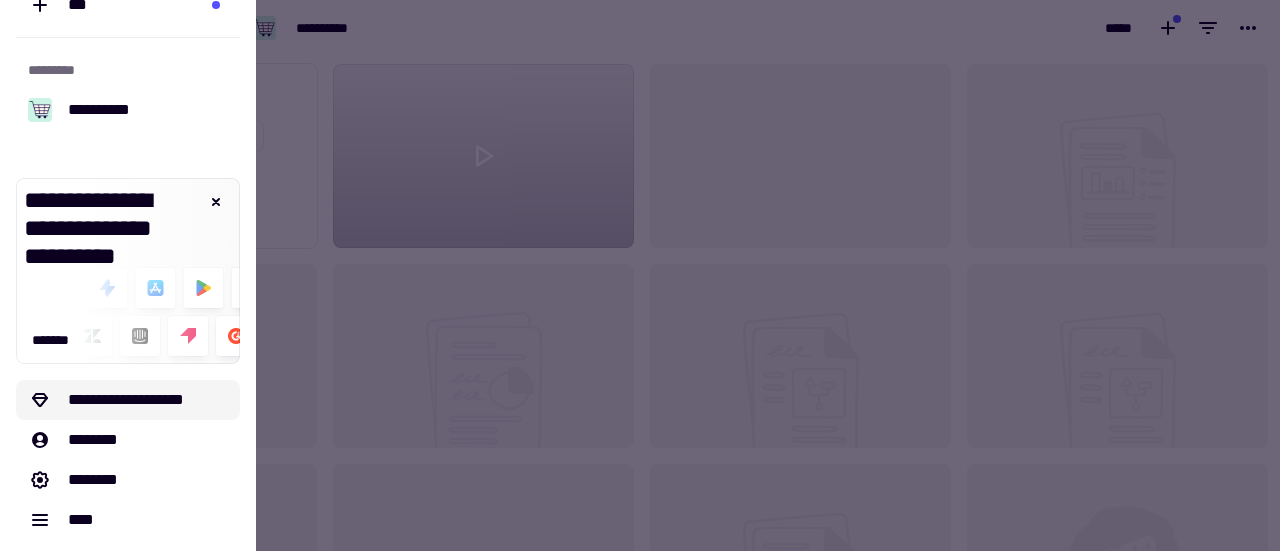 click on "**********" 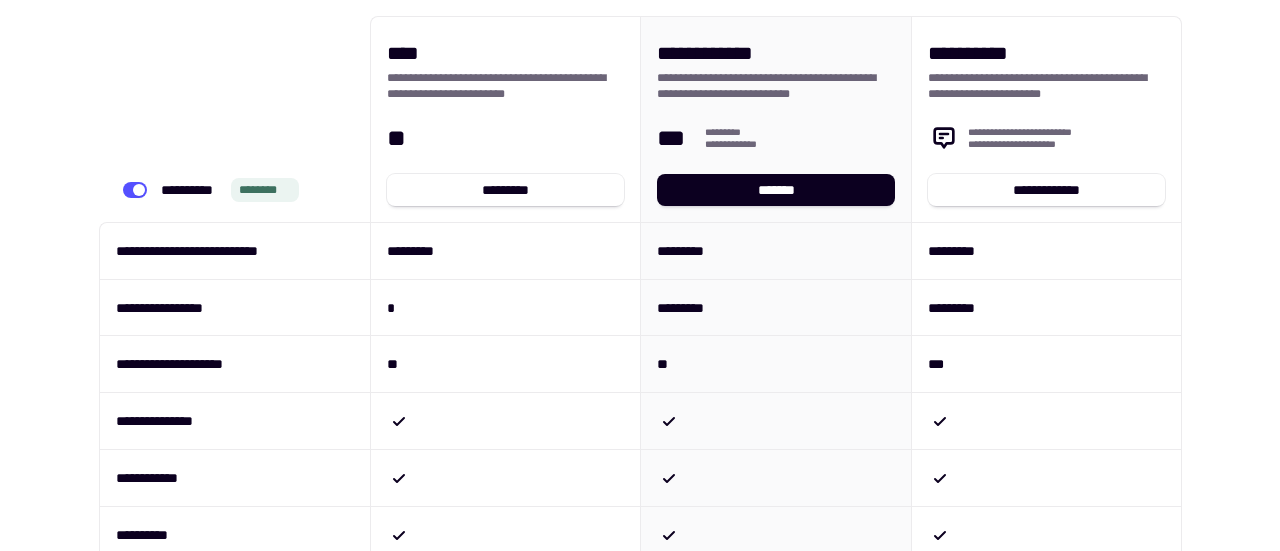 scroll, scrollTop: 0, scrollLeft: 0, axis: both 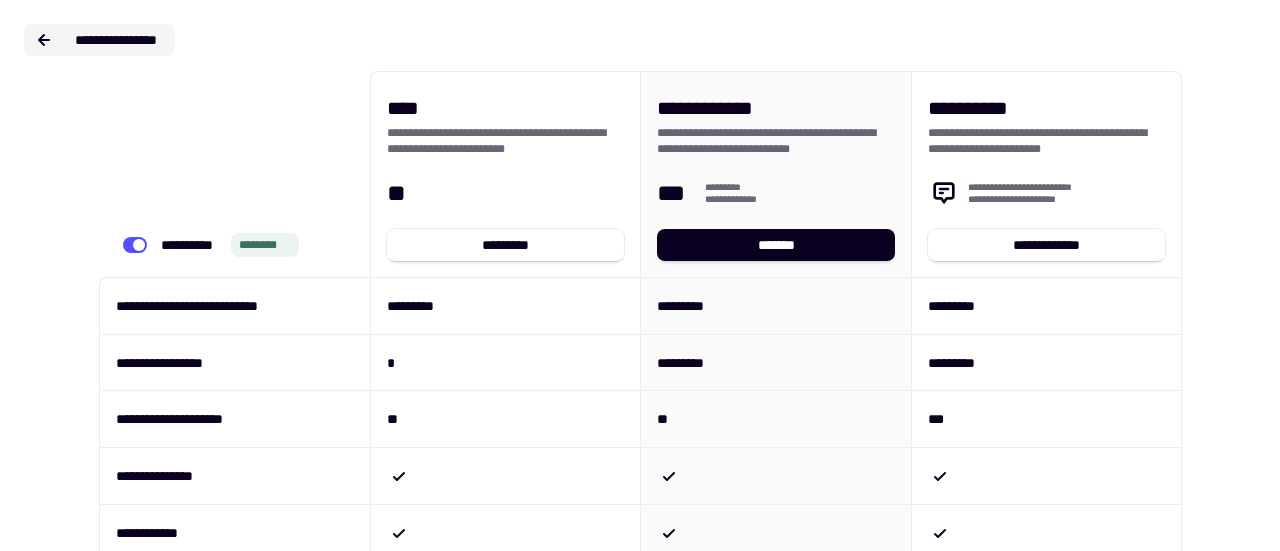click on "**********" 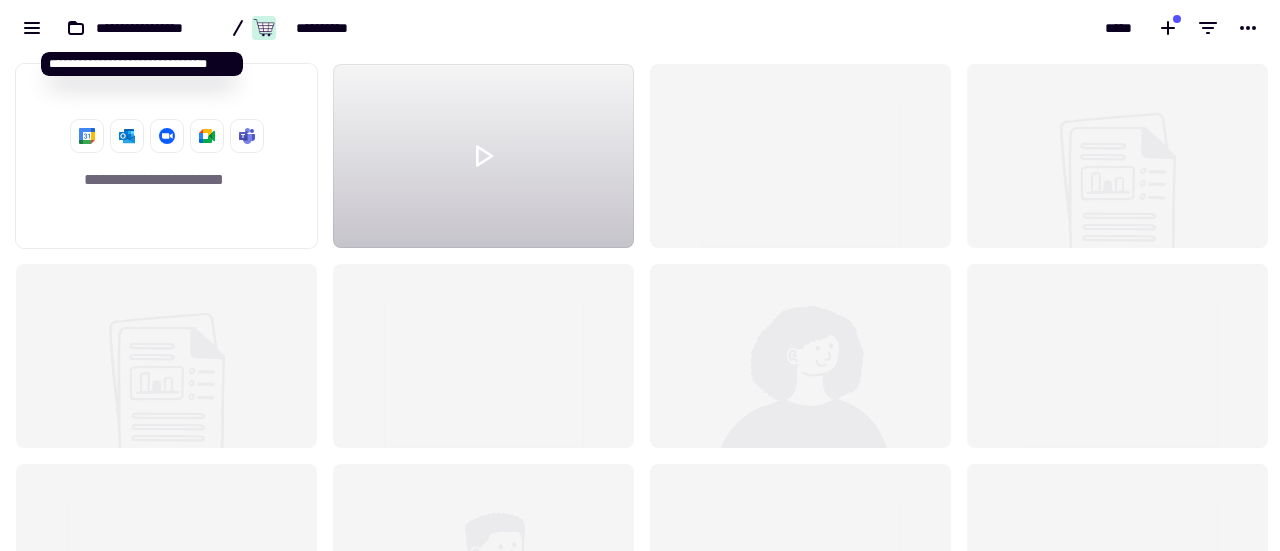 scroll, scrollTop: 16, scrollLeft: 16, axis: both 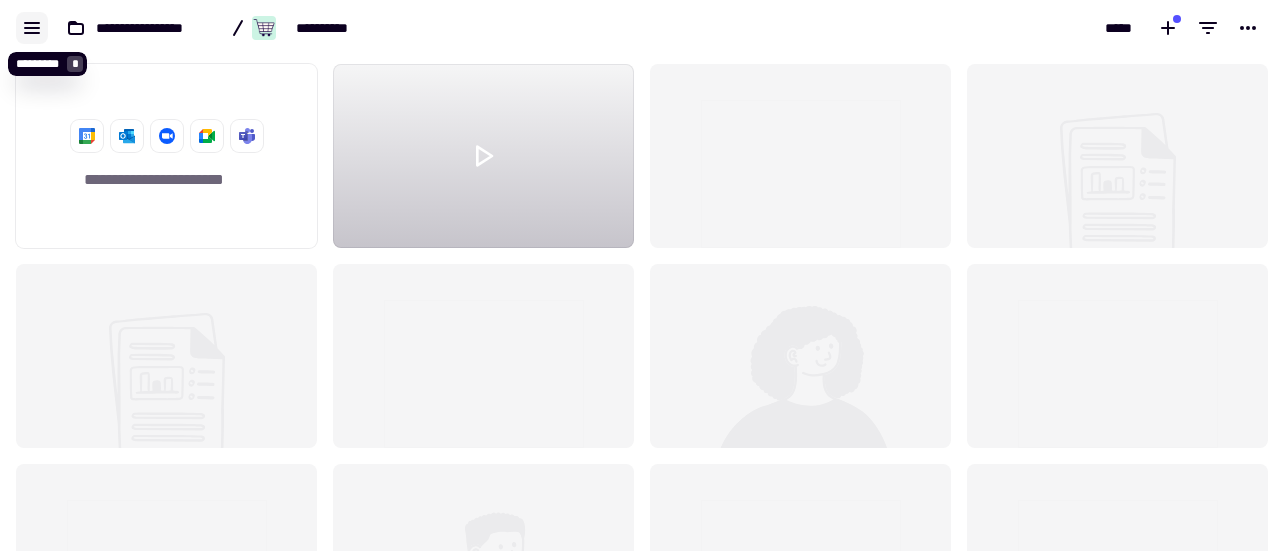 click 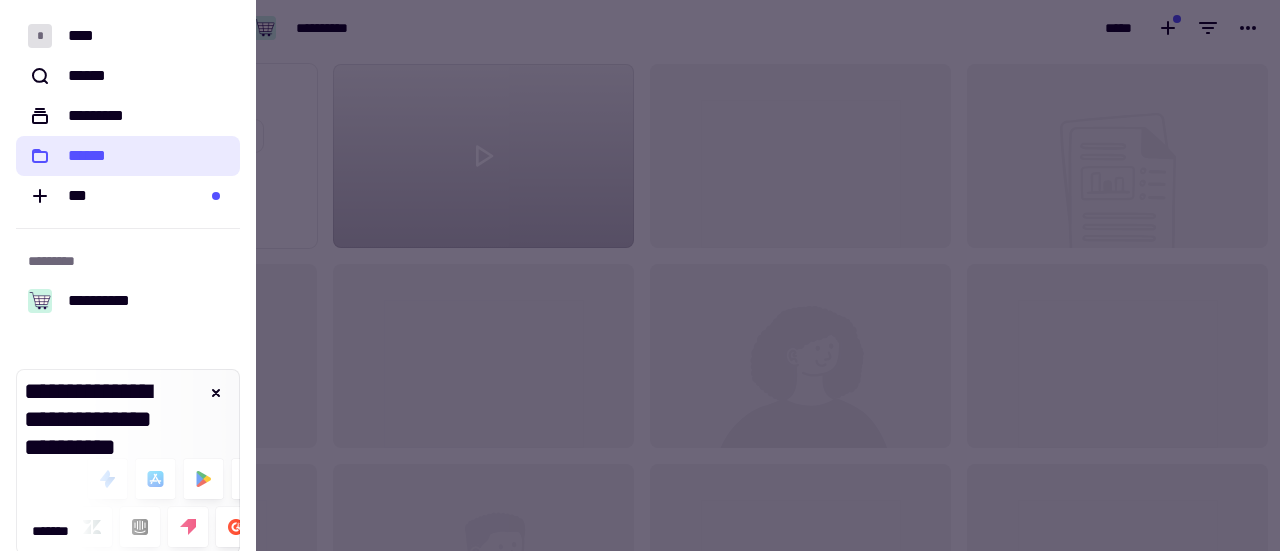 click on "******" 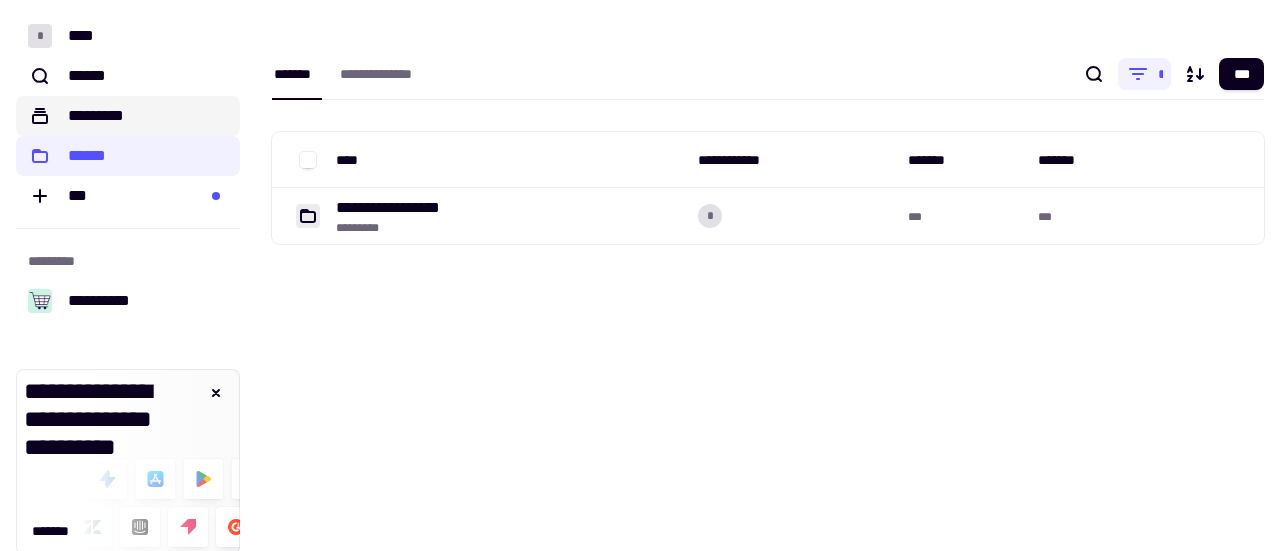 click on "*********" 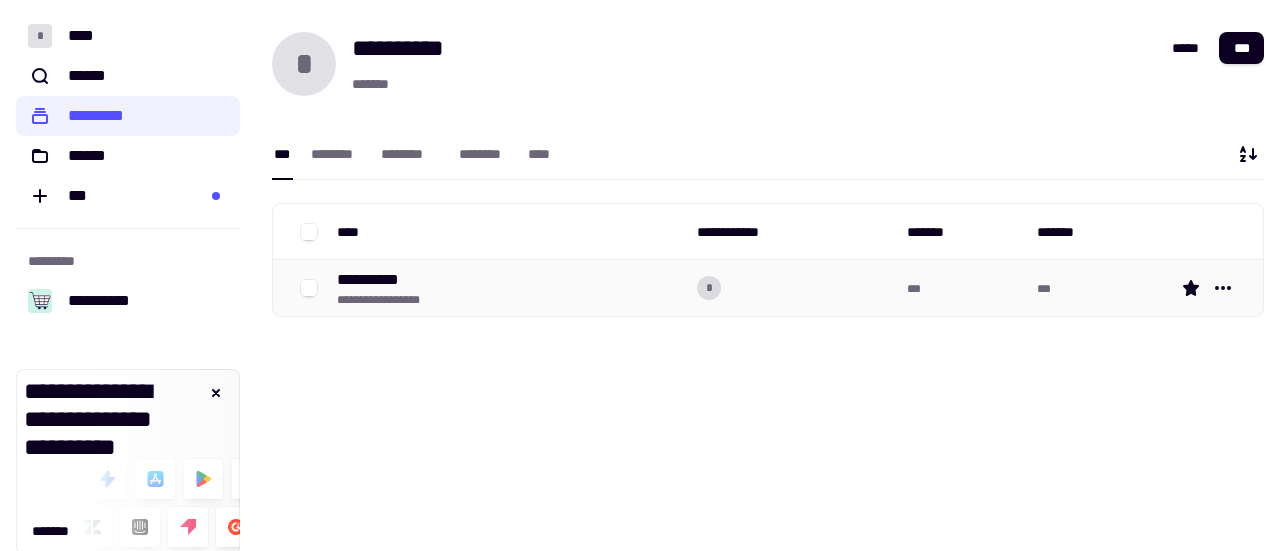 click on "**********" at bounding box center (509, 288) 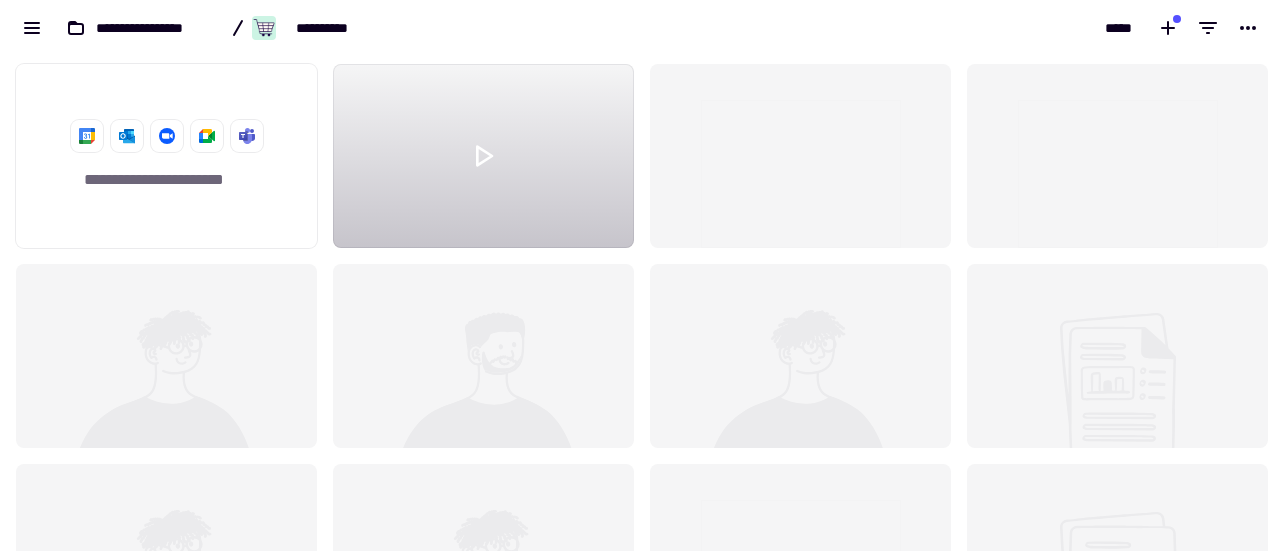 scroll, scrollTop: 16, scrollLeft: 16, axis: both 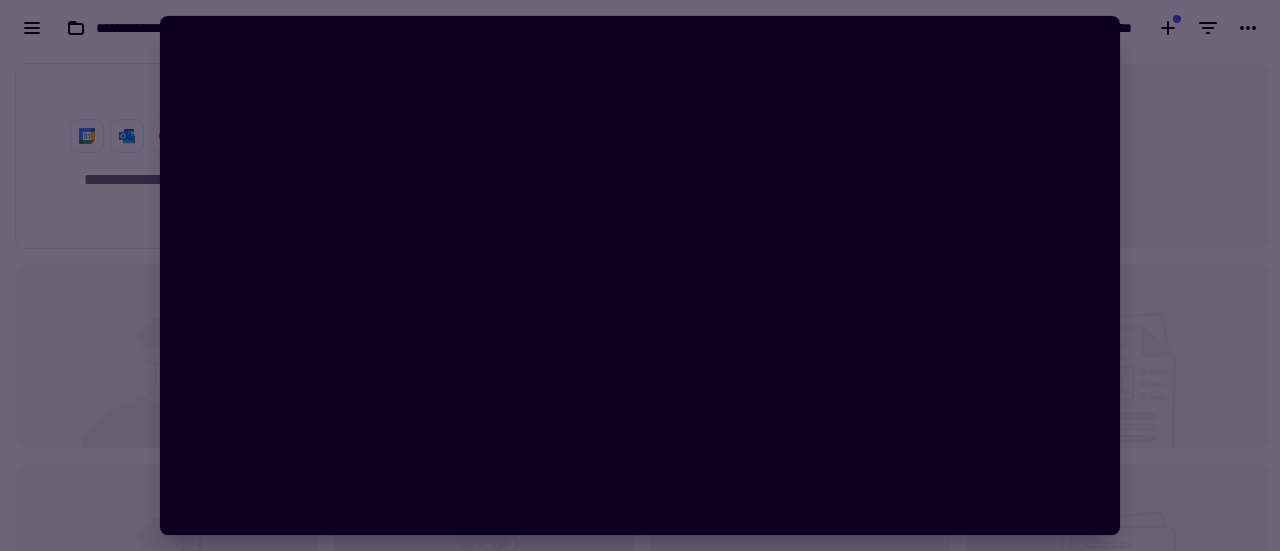 click at bounding box center (640, 275) 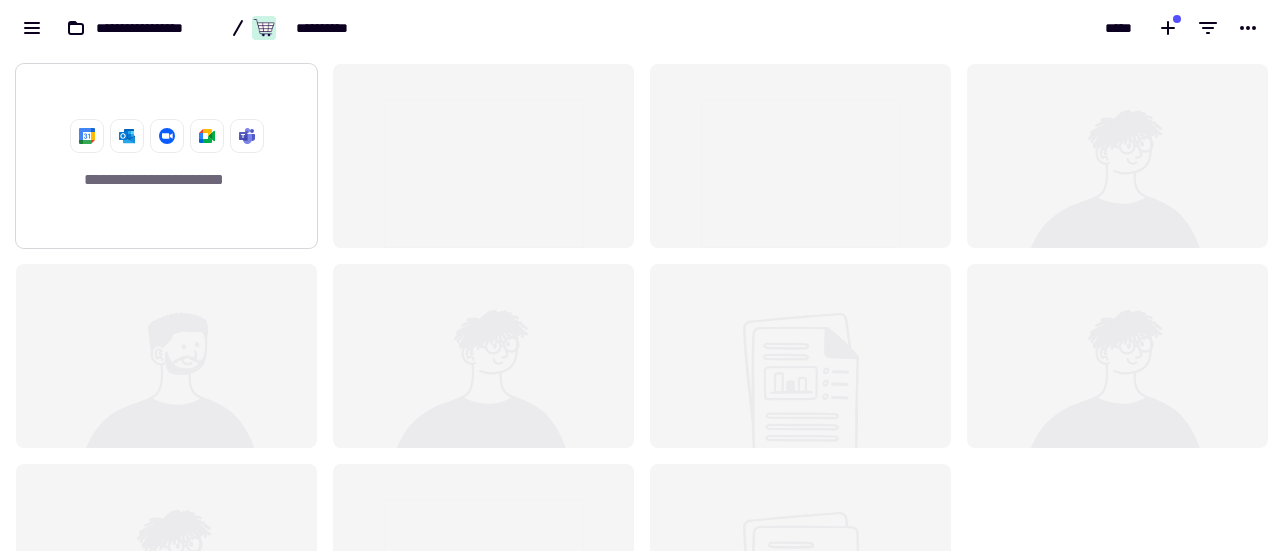 click on "**********" 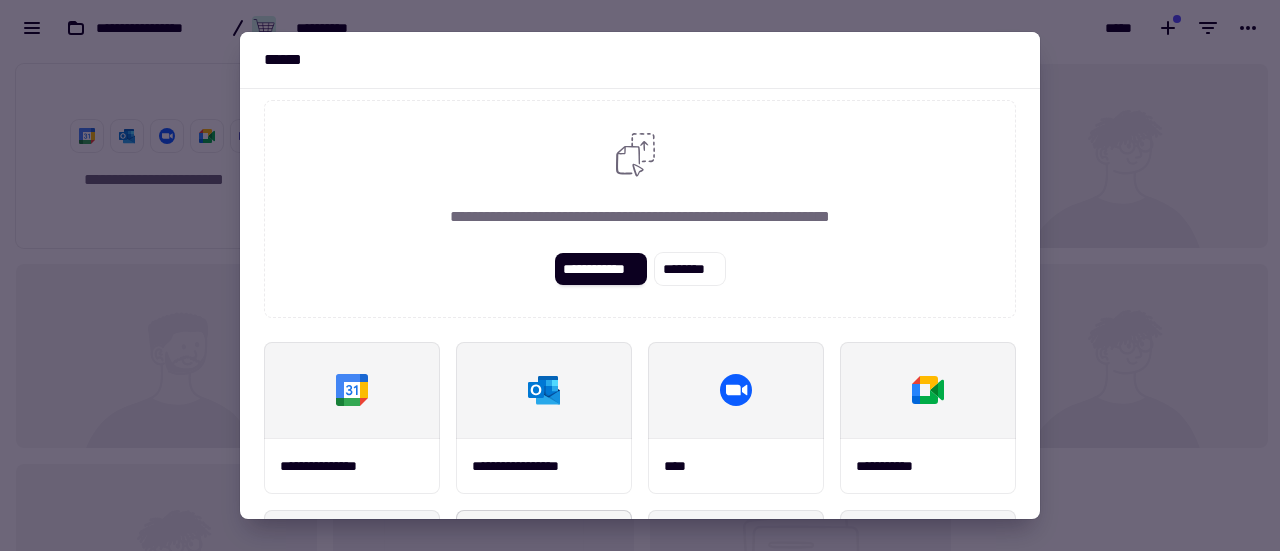 scroll, scrollTop: 0, scrollLeft: 0, axis: both 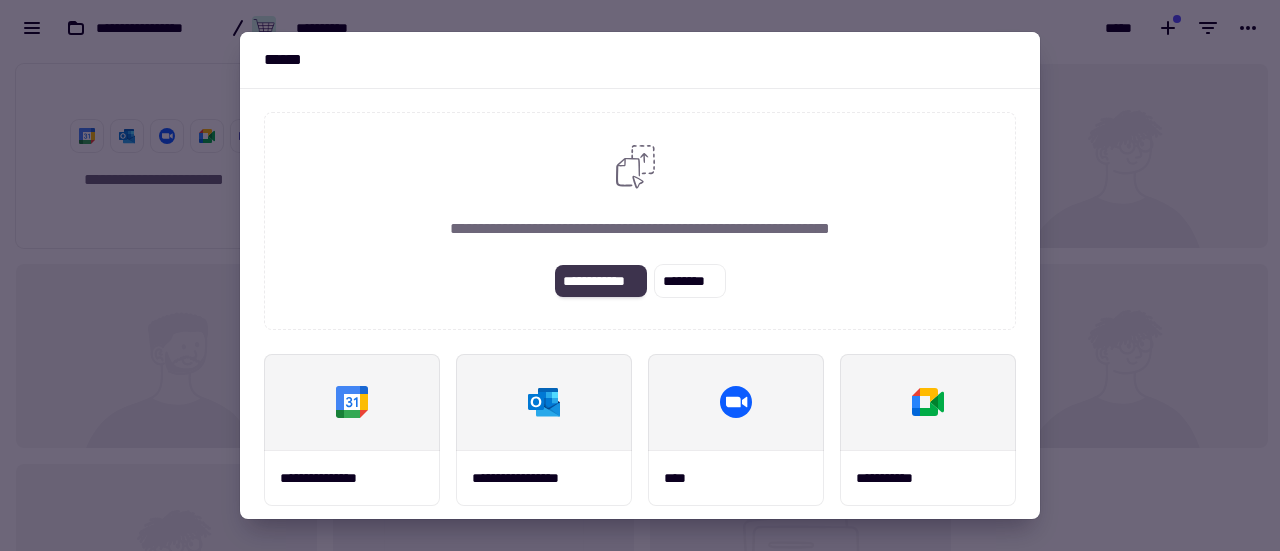 click on "**********" 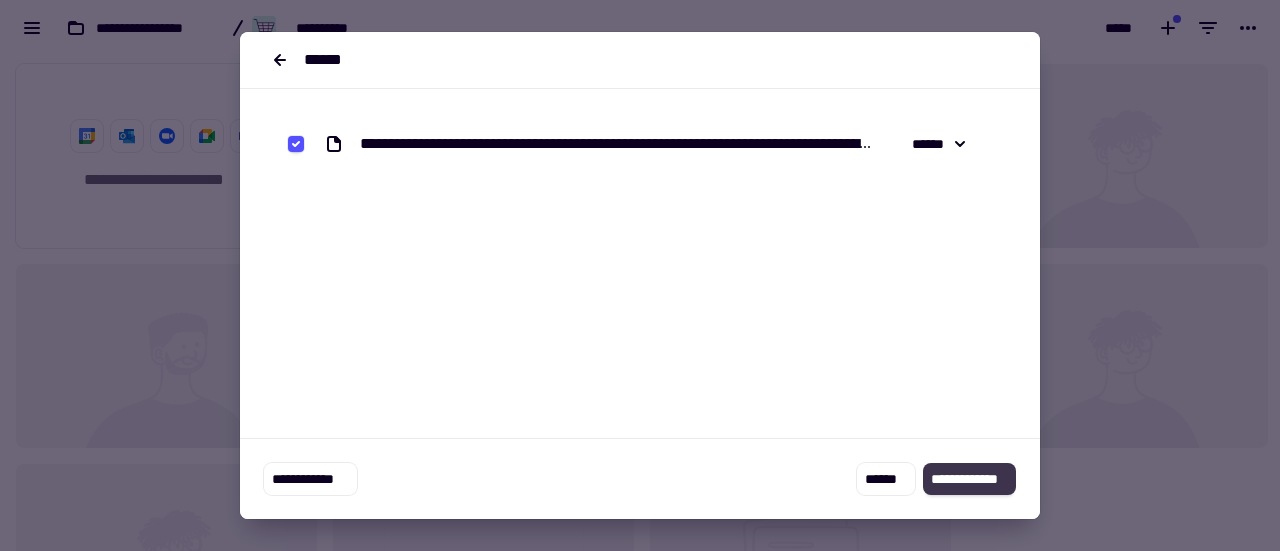 click on "**********" 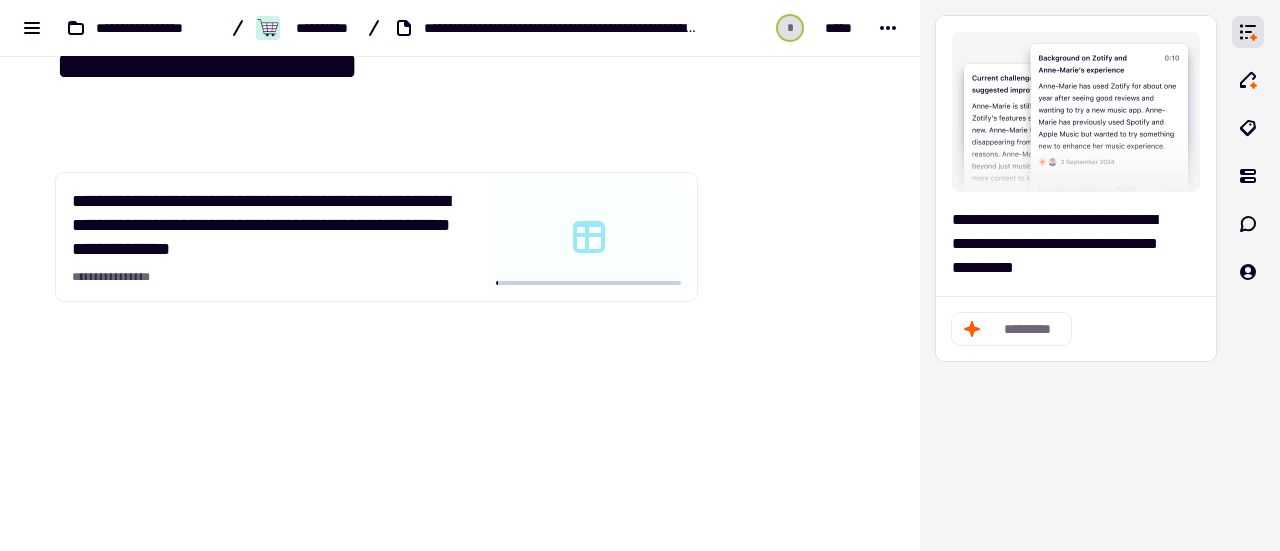 scroll, scrollTop: 0, scrollLeft: 0, axis: both 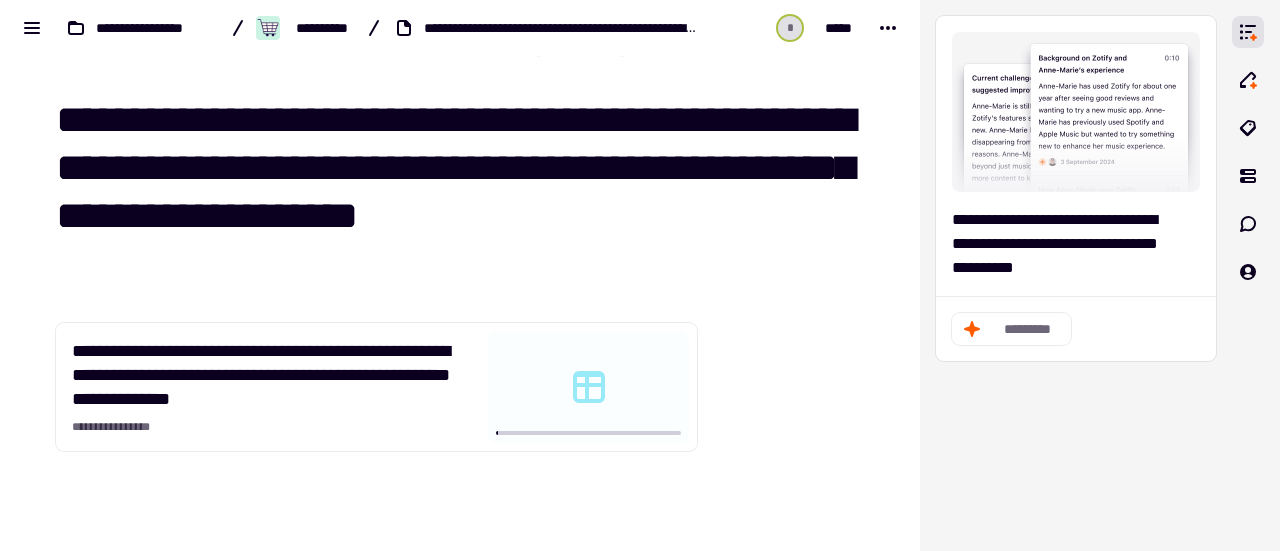 click on "**********" at bounding box center (376, 387) 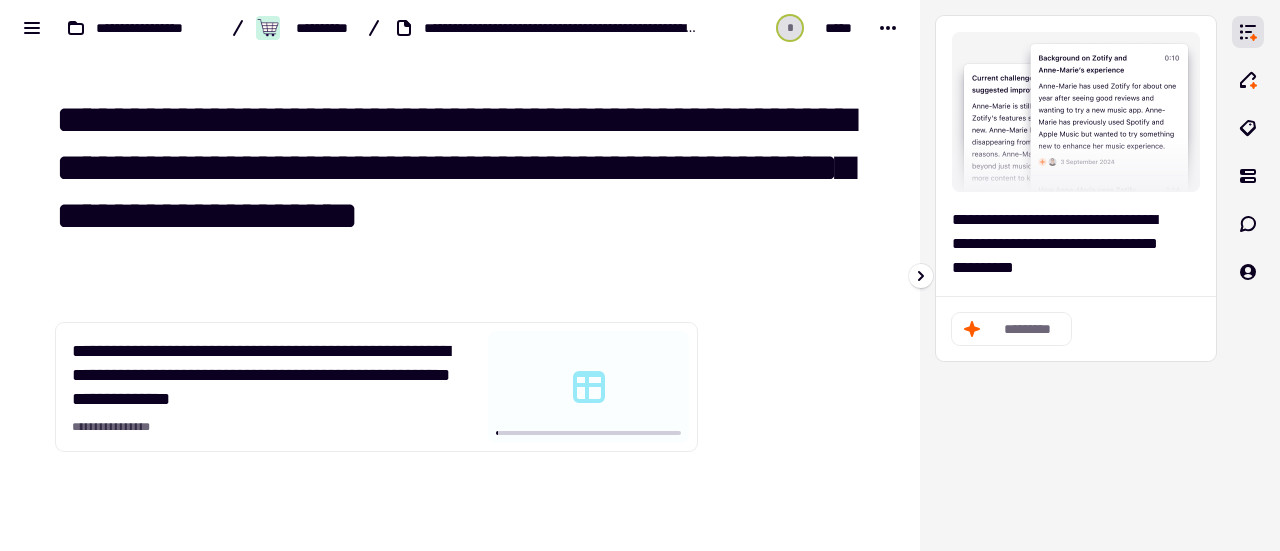 scroll, scrollTop: 7, scrollLeft: 0, axis: vertical 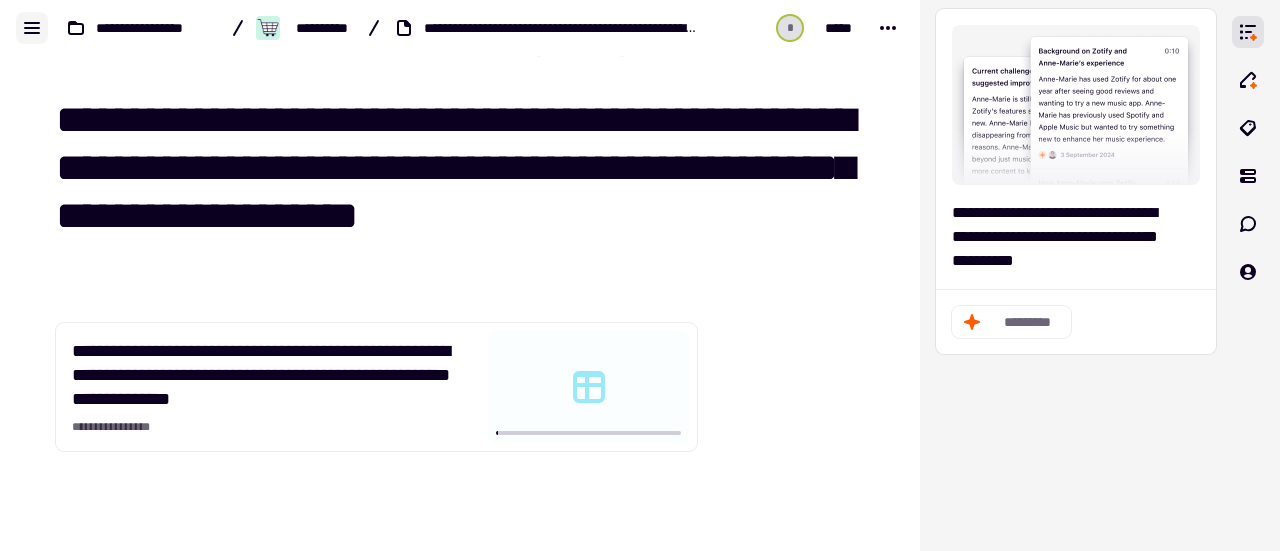 click 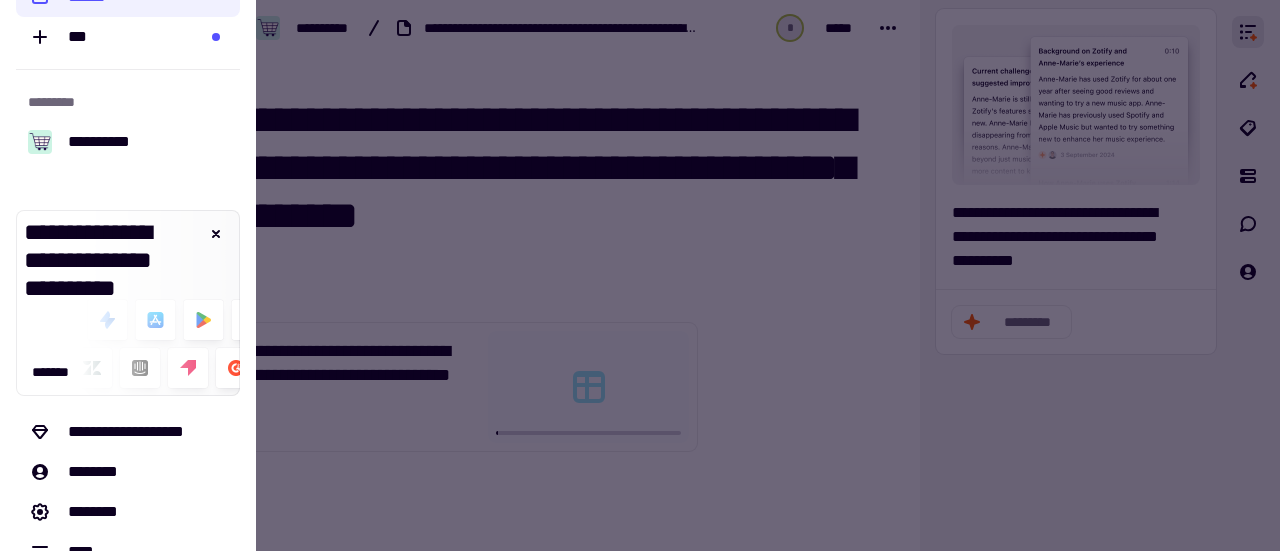 scroll, scrollTop: 160, scrollLeft: 0, axis: vertical 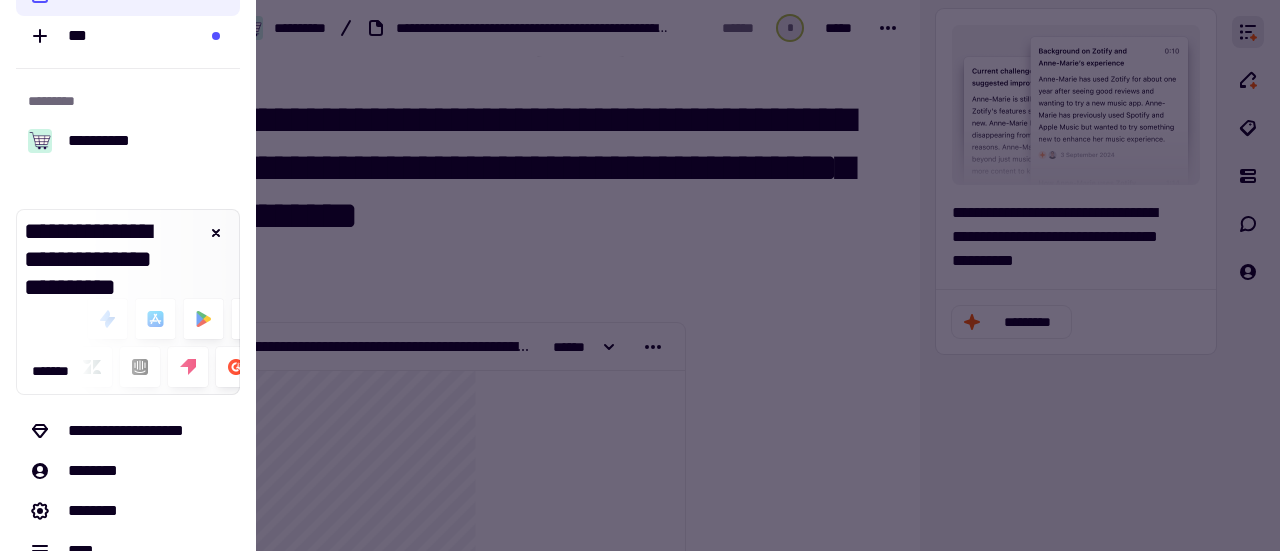 click at bounding box center [640, 275] 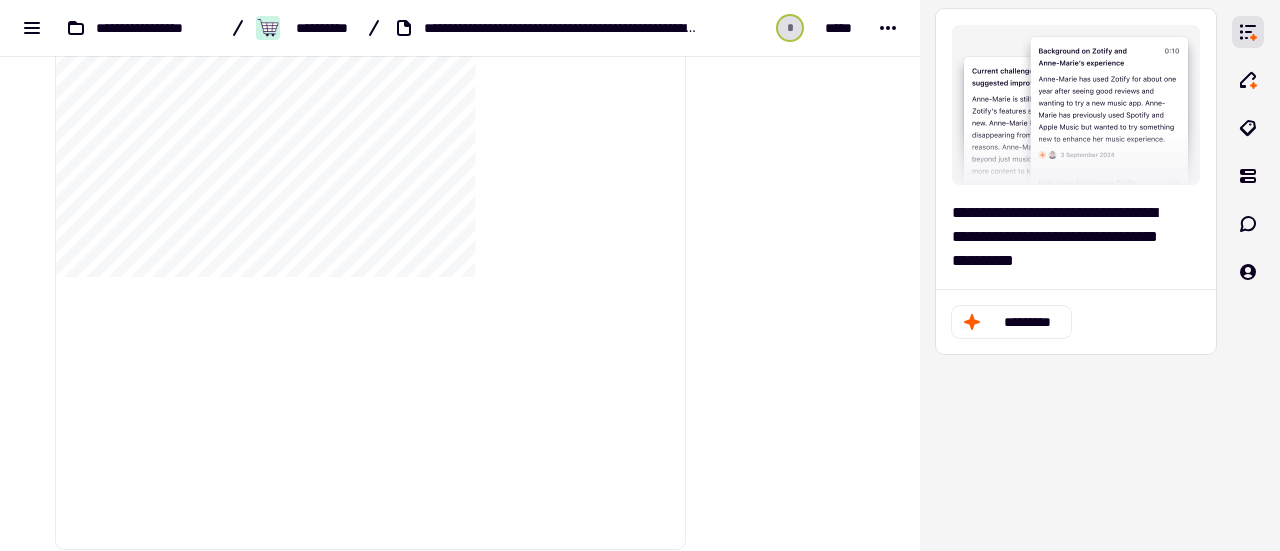 scroll, scrollTop: 7304, scrollLeft: 0, axis: vertical 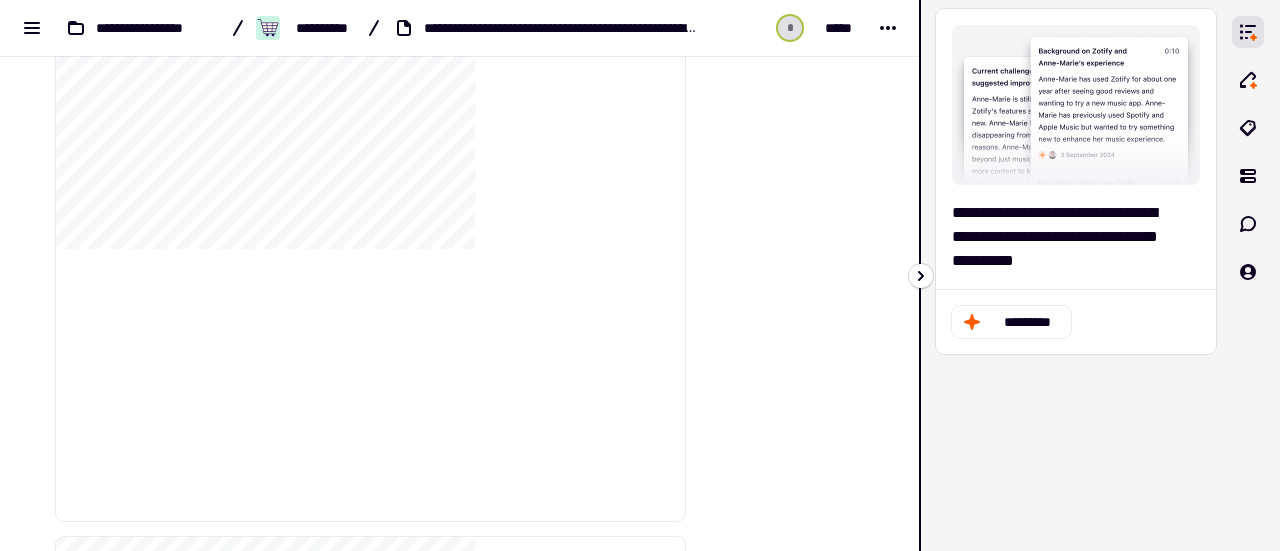 click 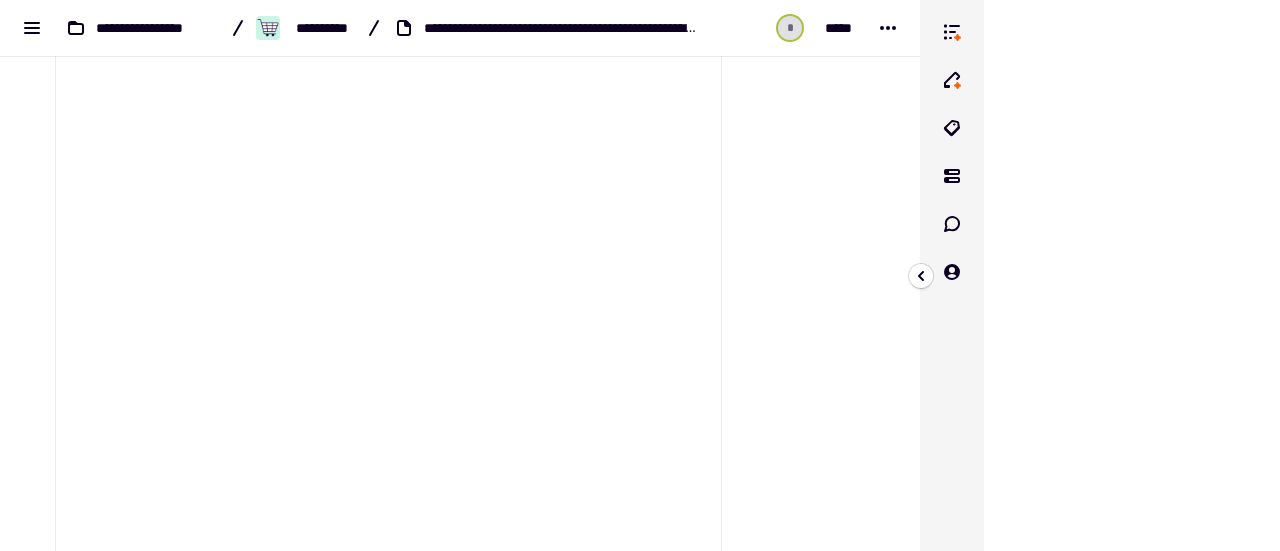 scroll, scrollTop: 7256, scrollLeft: 0, axis: vertical 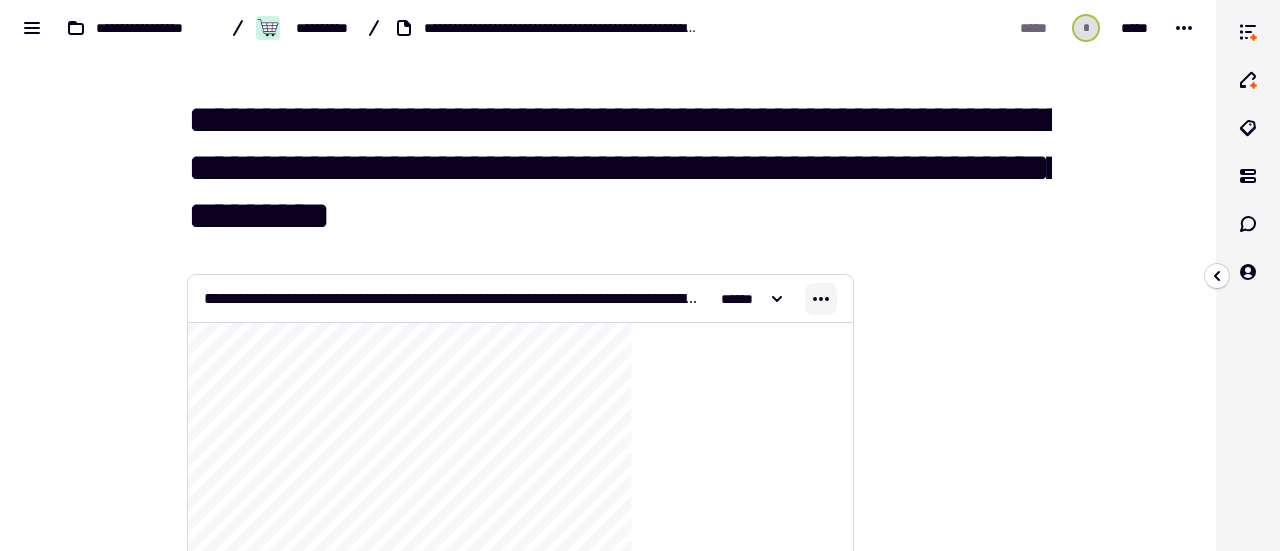 click 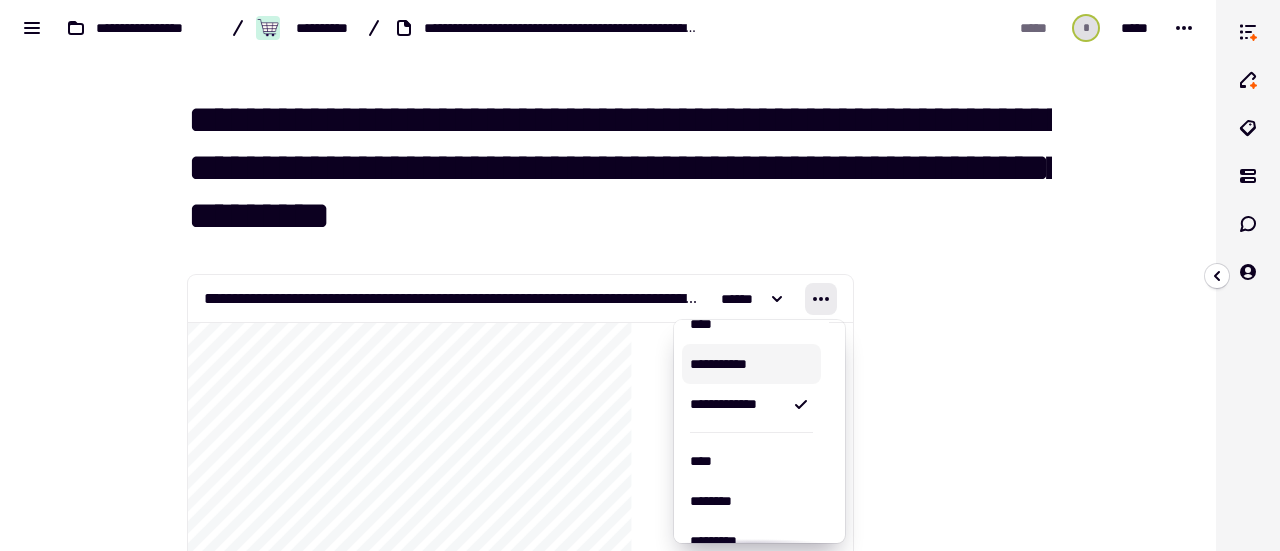 scroll, scrollTop: 0, scrollLeft: 0, axis: both 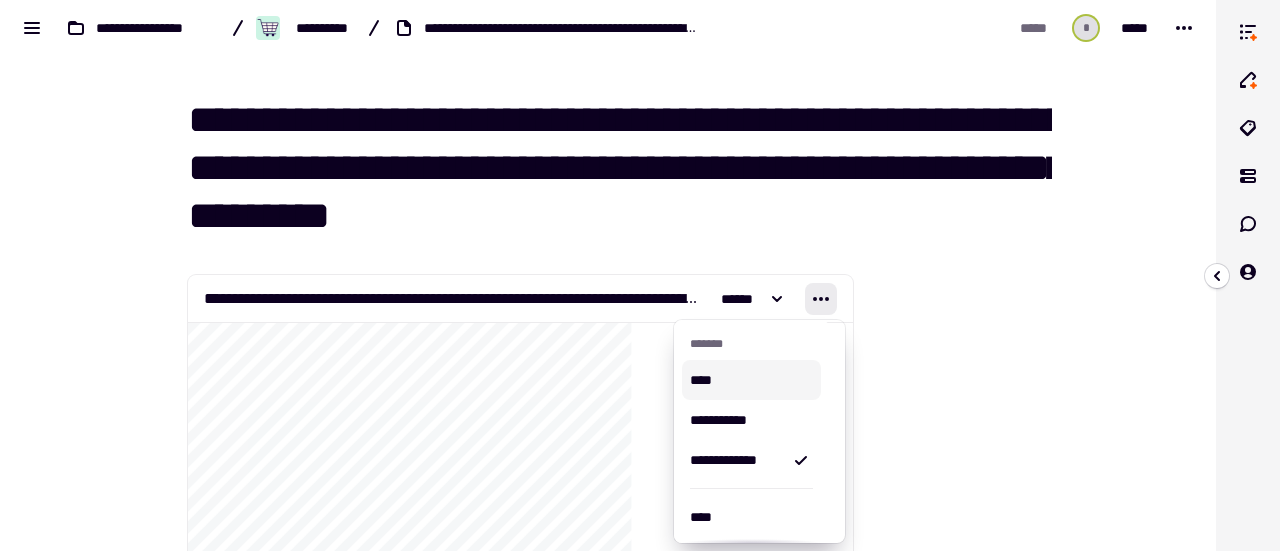 click on "****" at bounding box center (747, 380) 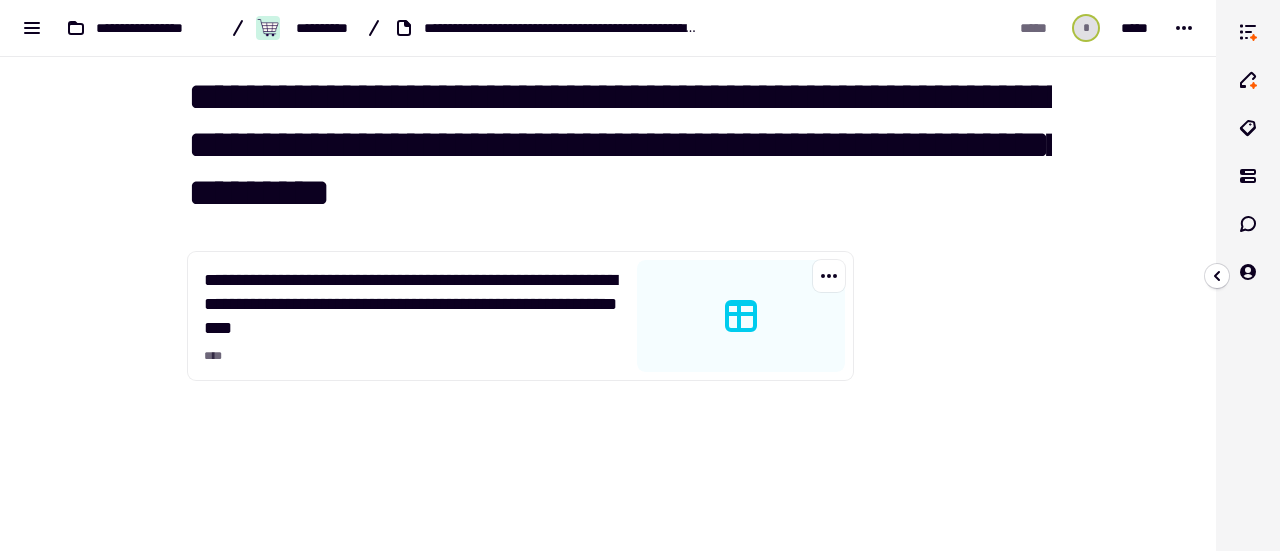 scroll, scrollTop: 32, scrollLeft: 0, axis: vertical 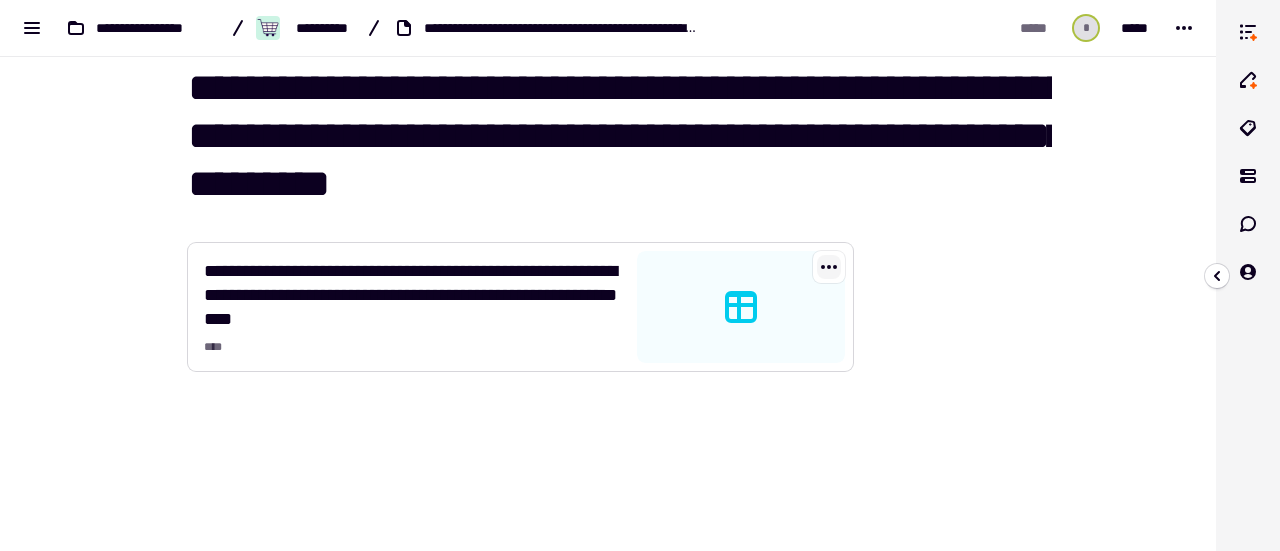 click 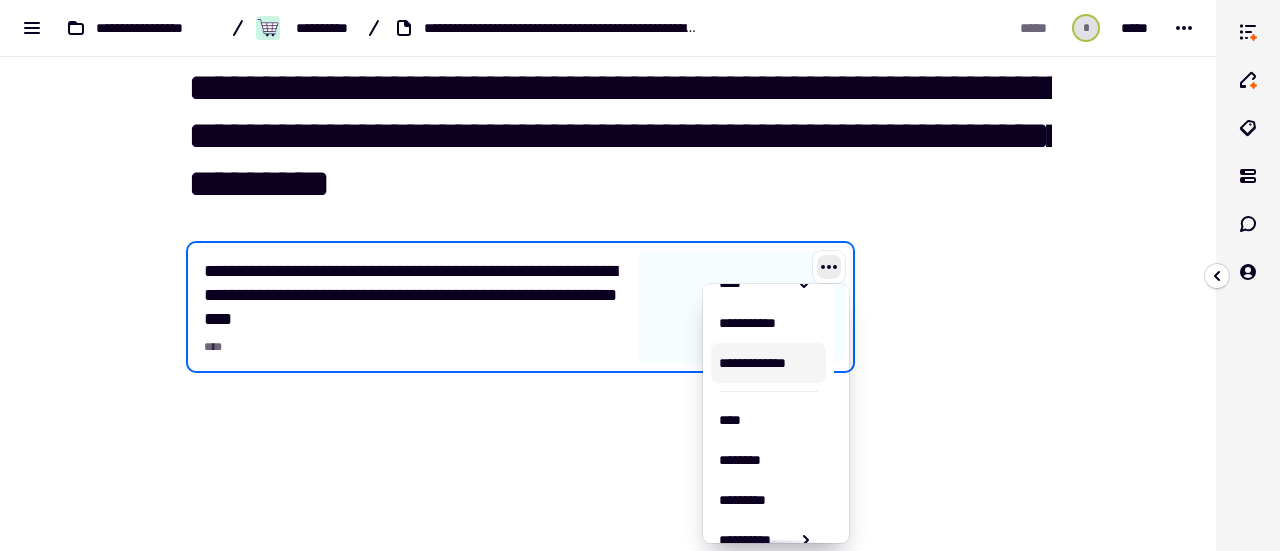 scroll, scrollTop: 78, scrollLeft: 0, axis: vertical 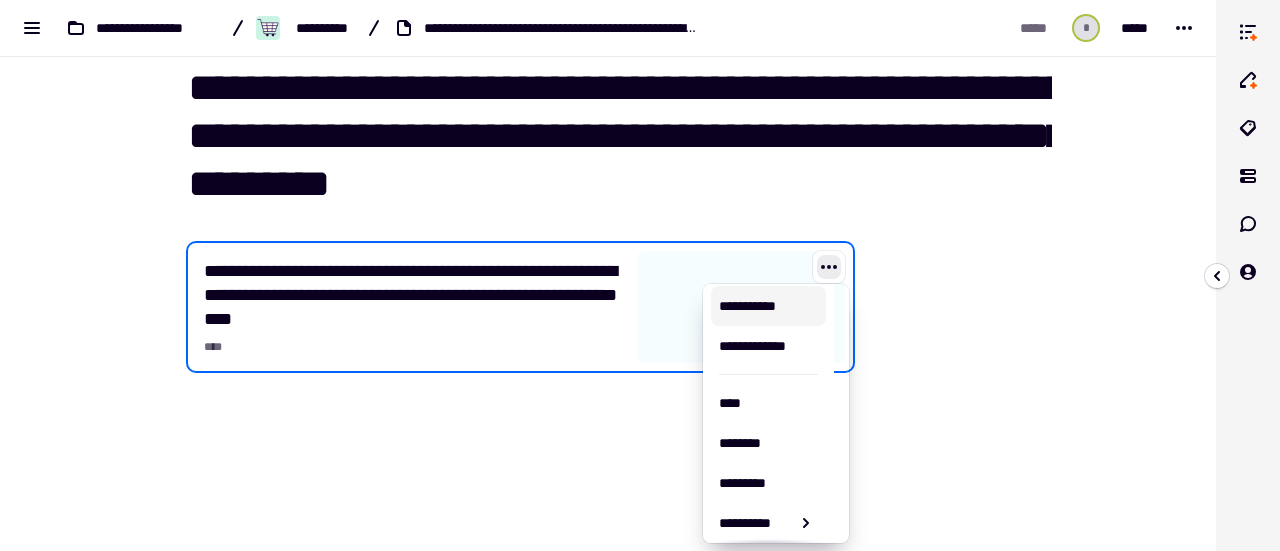 click on "**********" at bounding box center [764, 306] 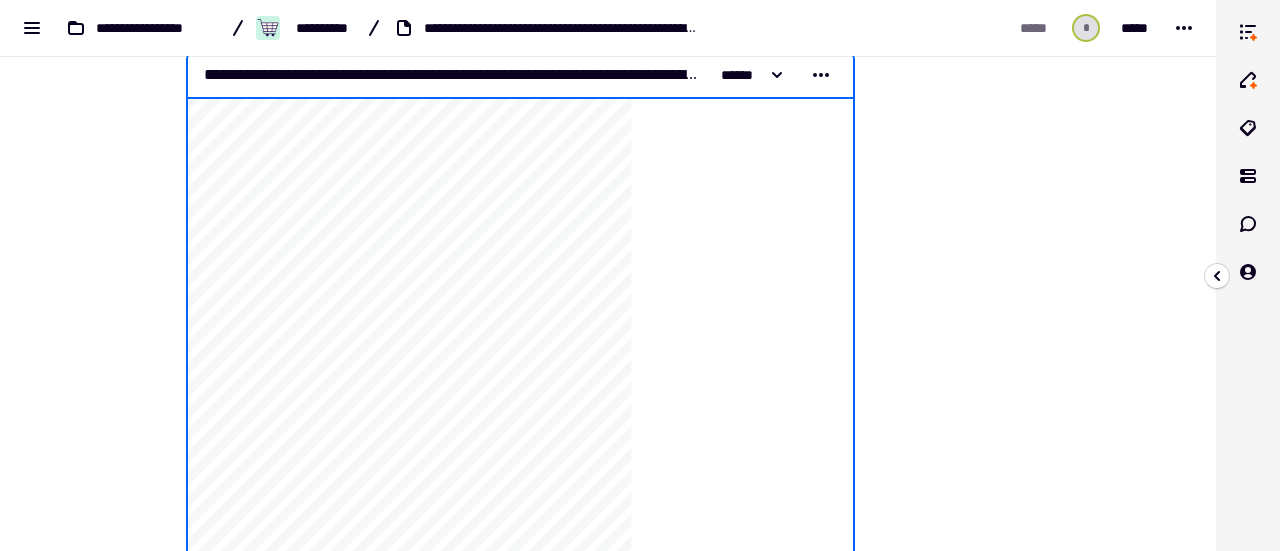 scroll, scrollTop: 162, scrollLeft: 0, axis: vertical 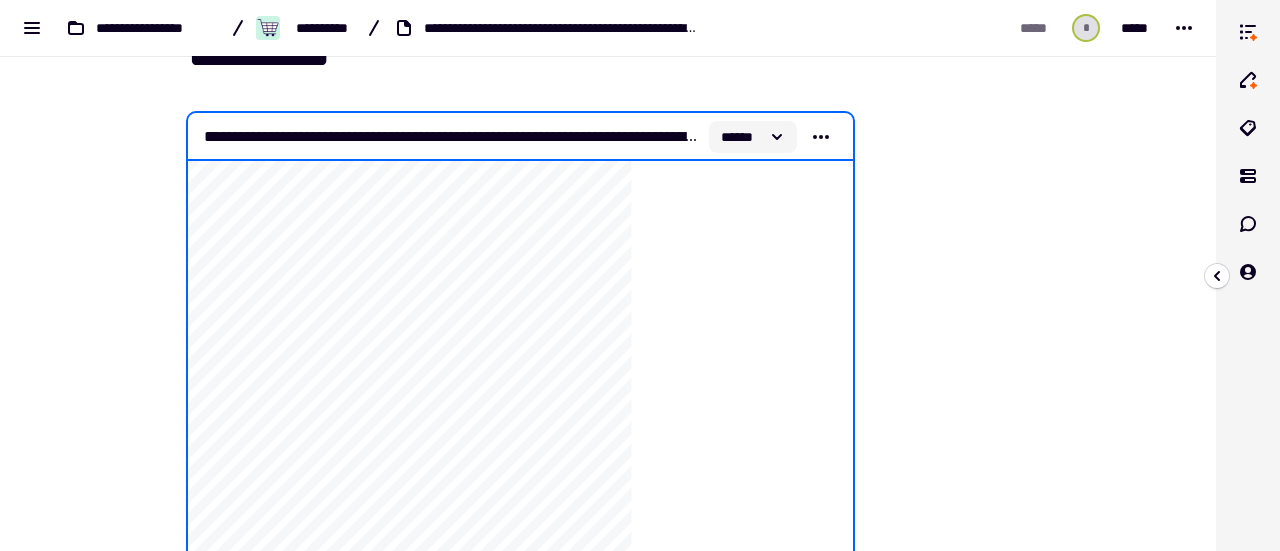 click 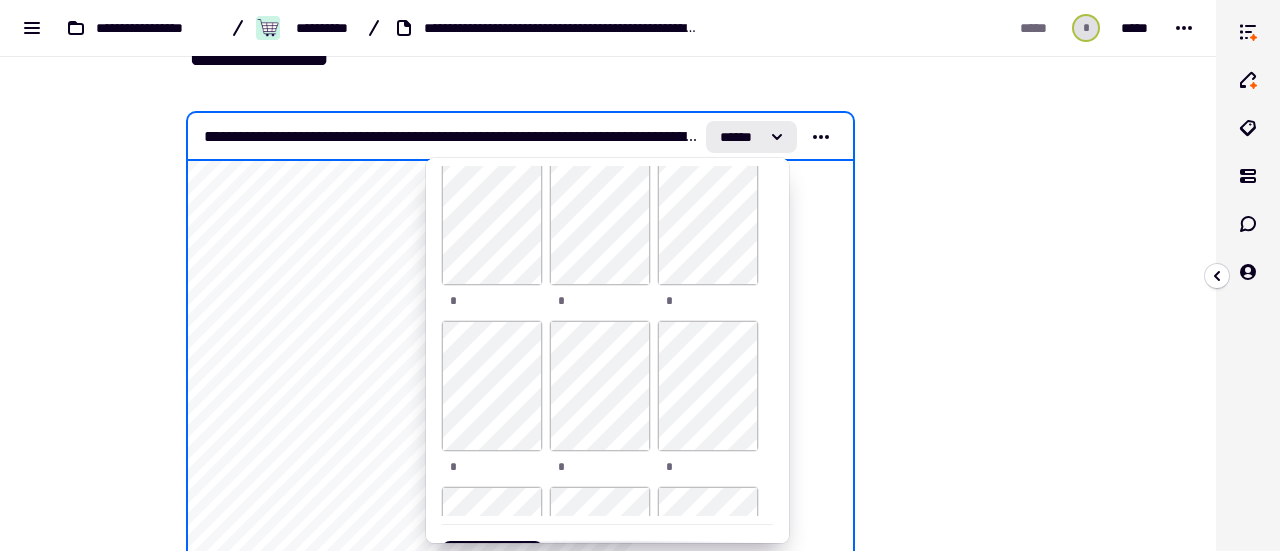 scroll, scrollTop: 192, scrollLeft: 0, axis: vertical 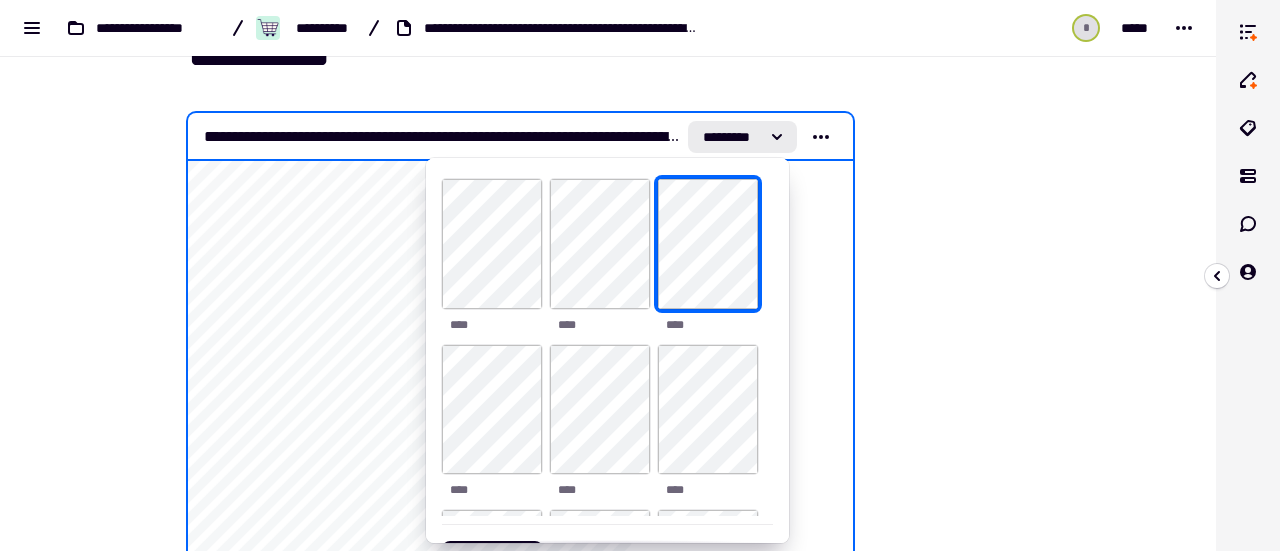 click at bounding box center (954, 650) 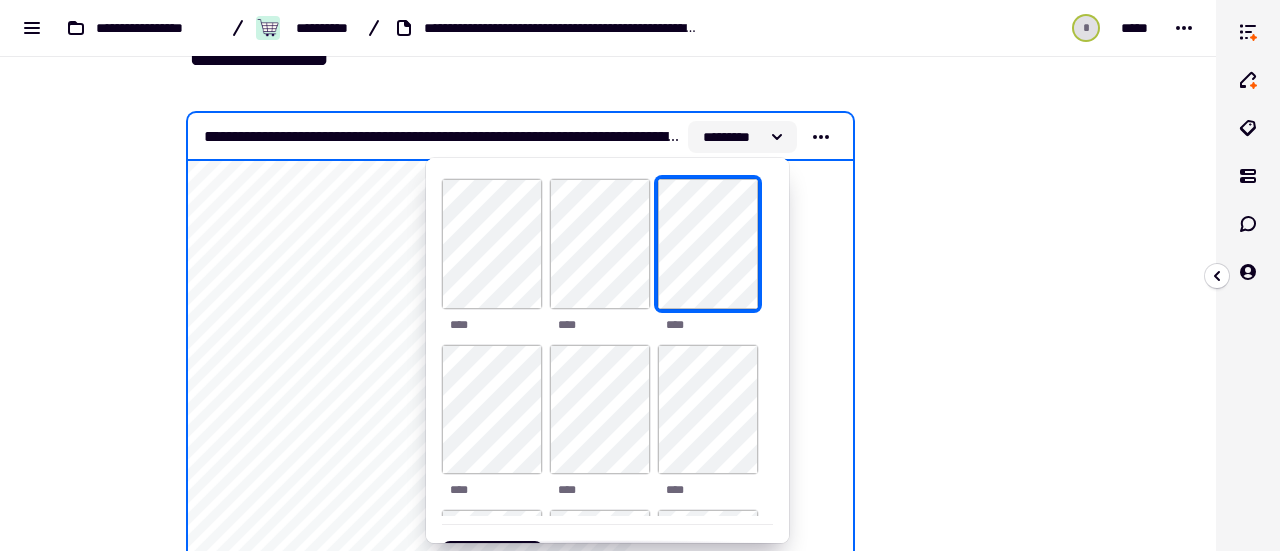 click 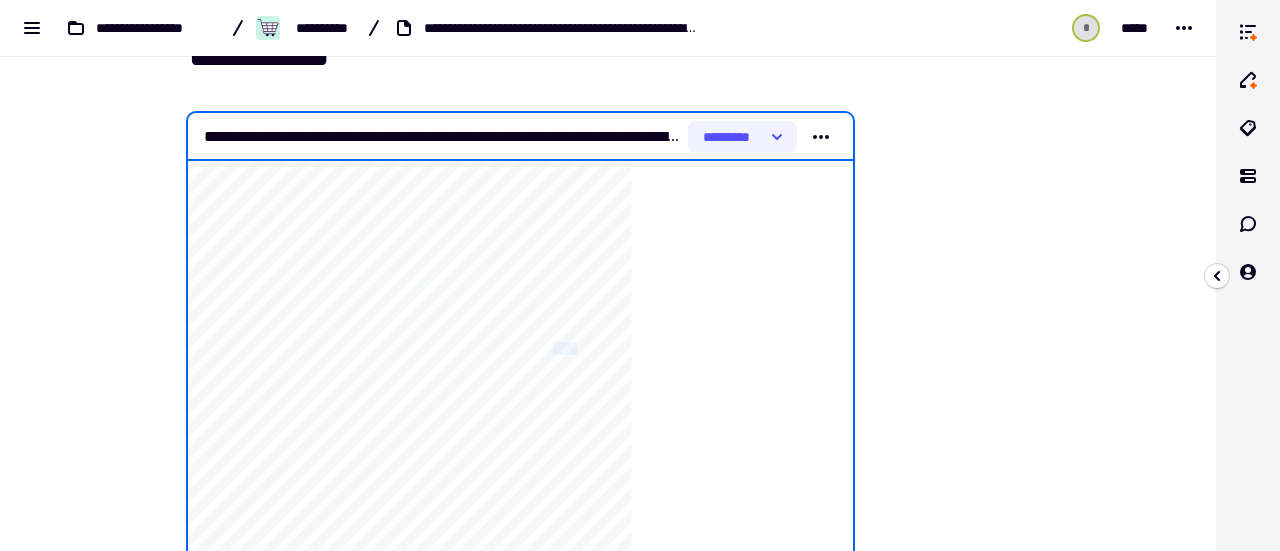 drag, startPoint x: 532, startPoint y: 348, endPoint x: 586, endPoint y: 351, distance: 54.08327 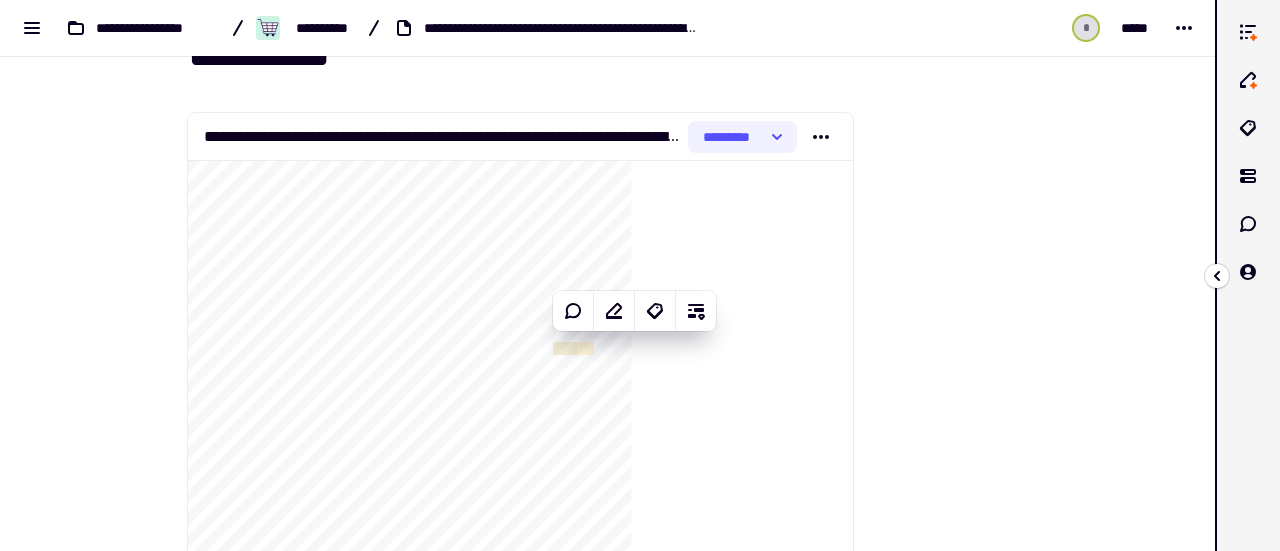 click 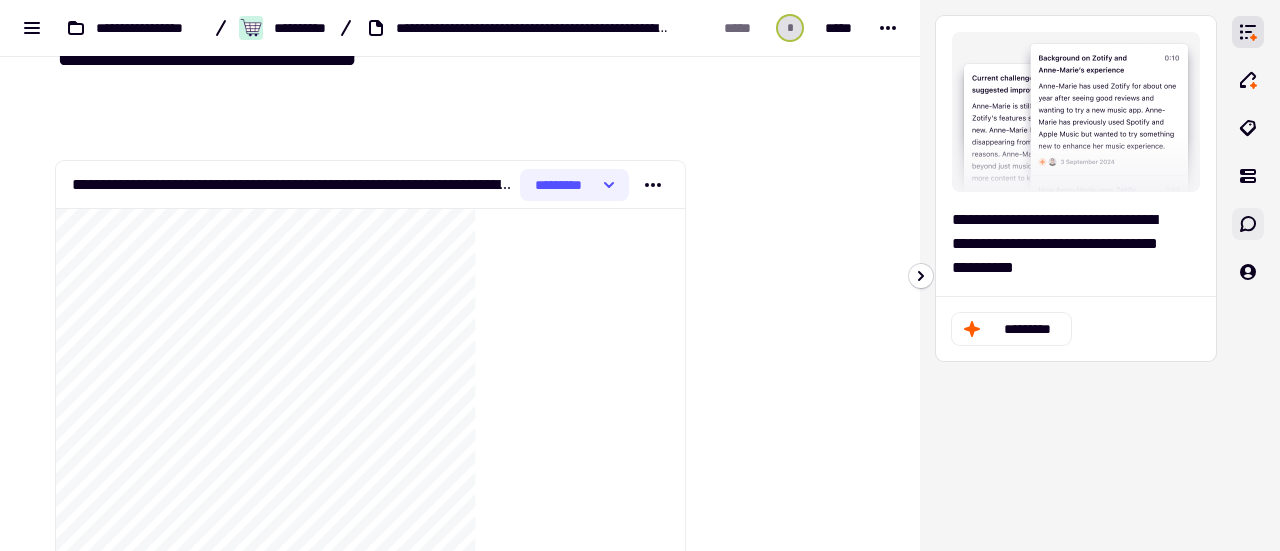 click 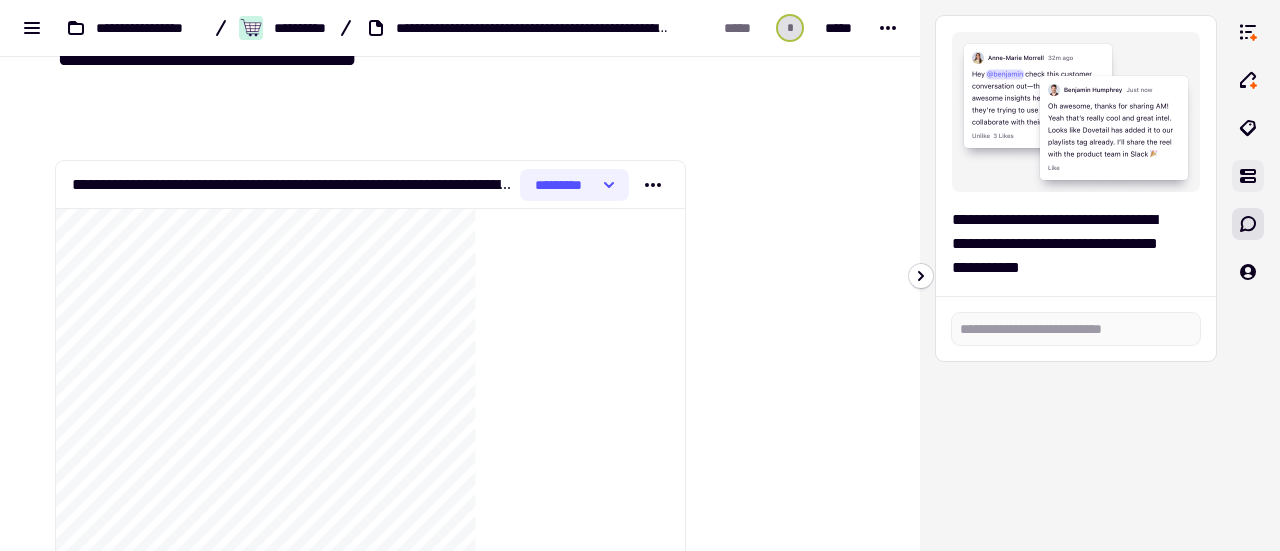click 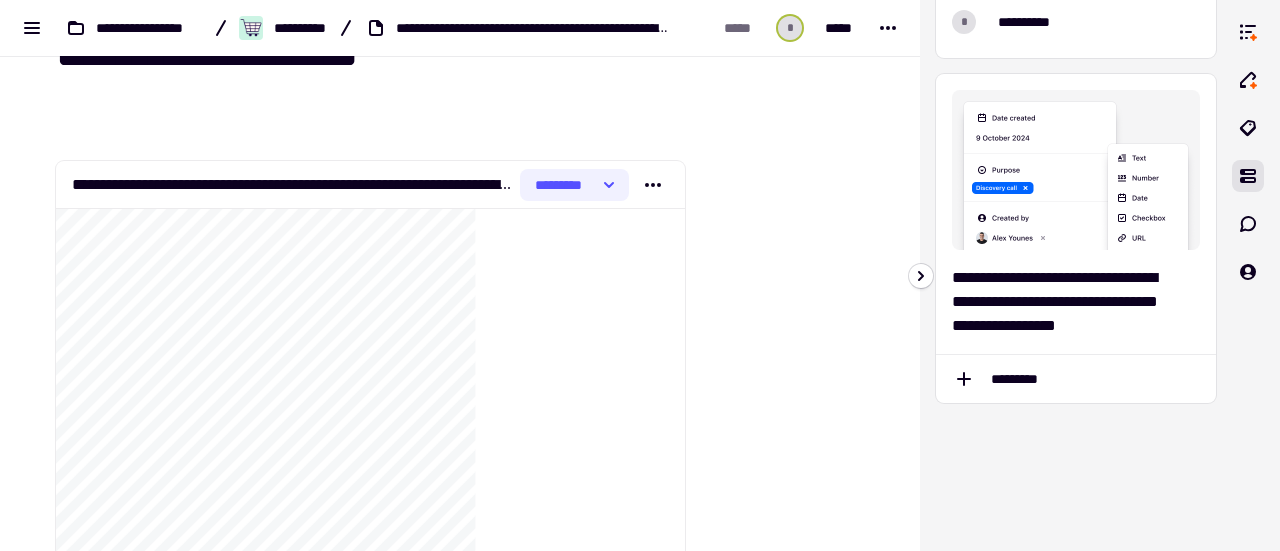scroll, scrollTop: 160, scrollLeft: 0, axis: vertical 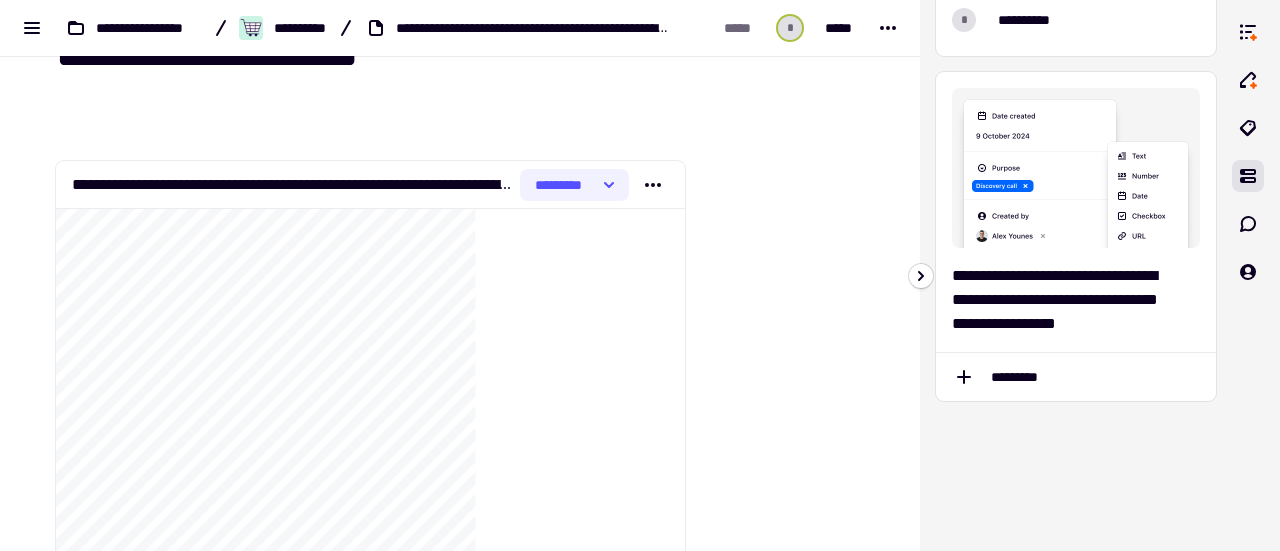 click at bounding box center (1256, 275) 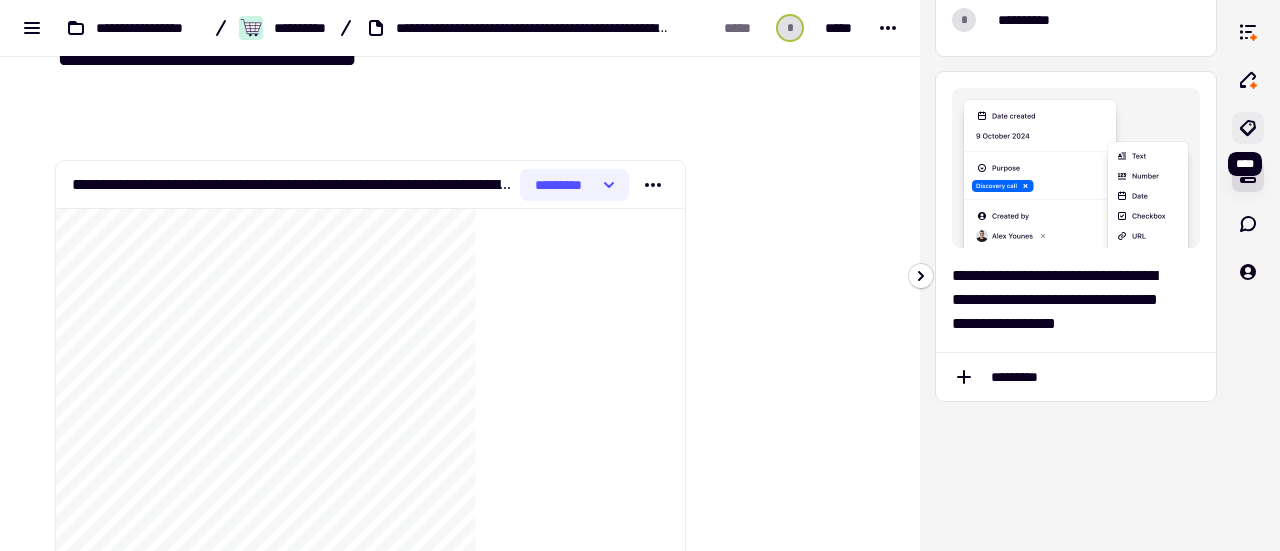 click 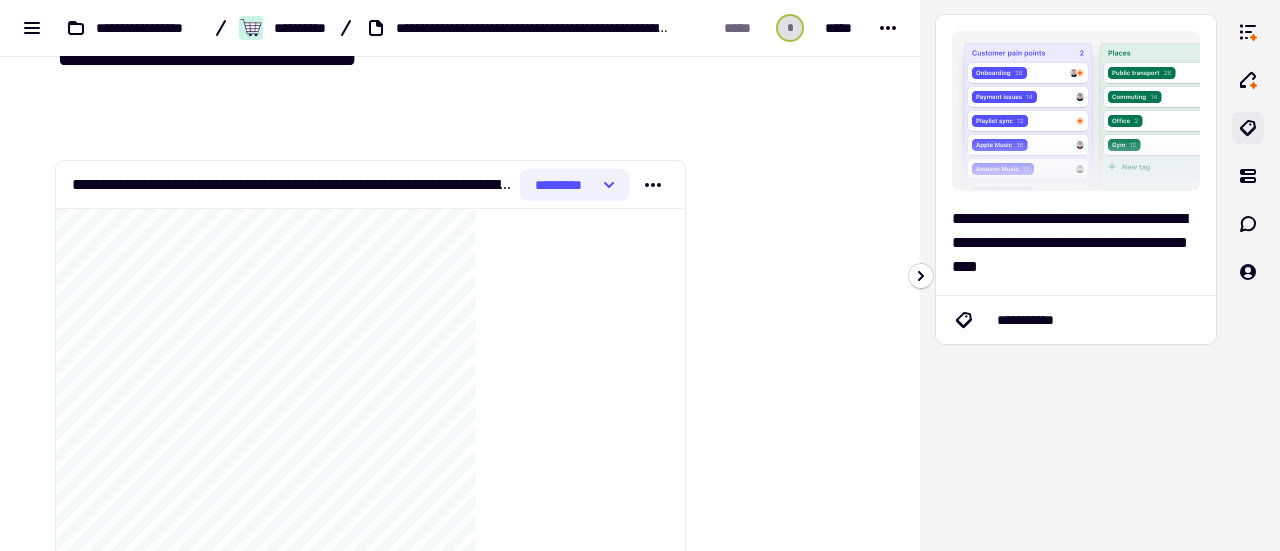 scroll, scrollTop: 0, scrollLeft: 0, axis: both 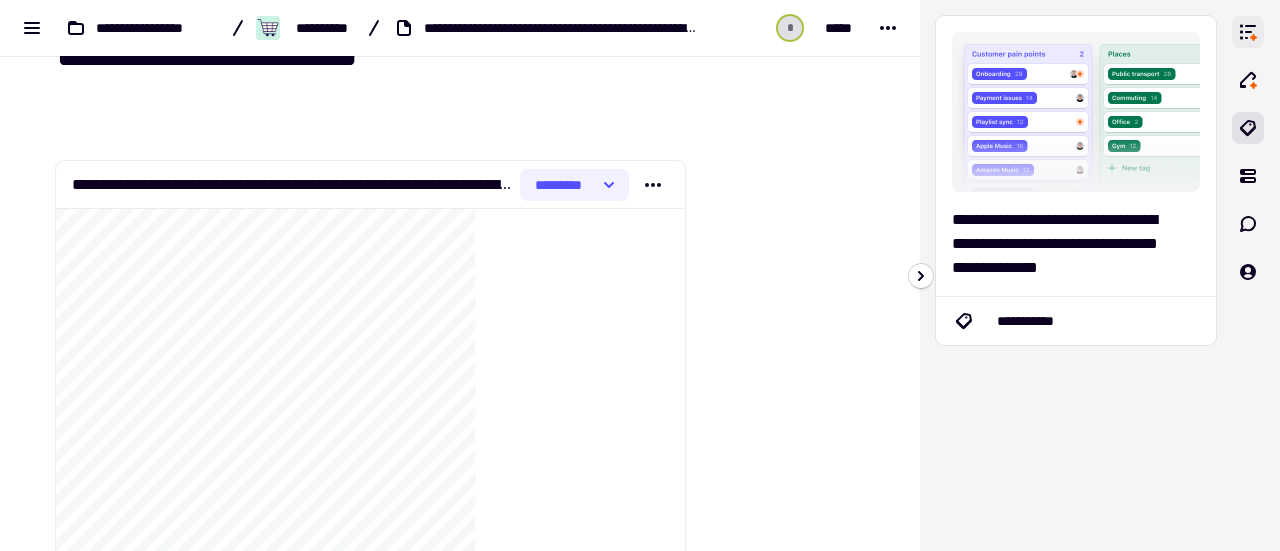 click 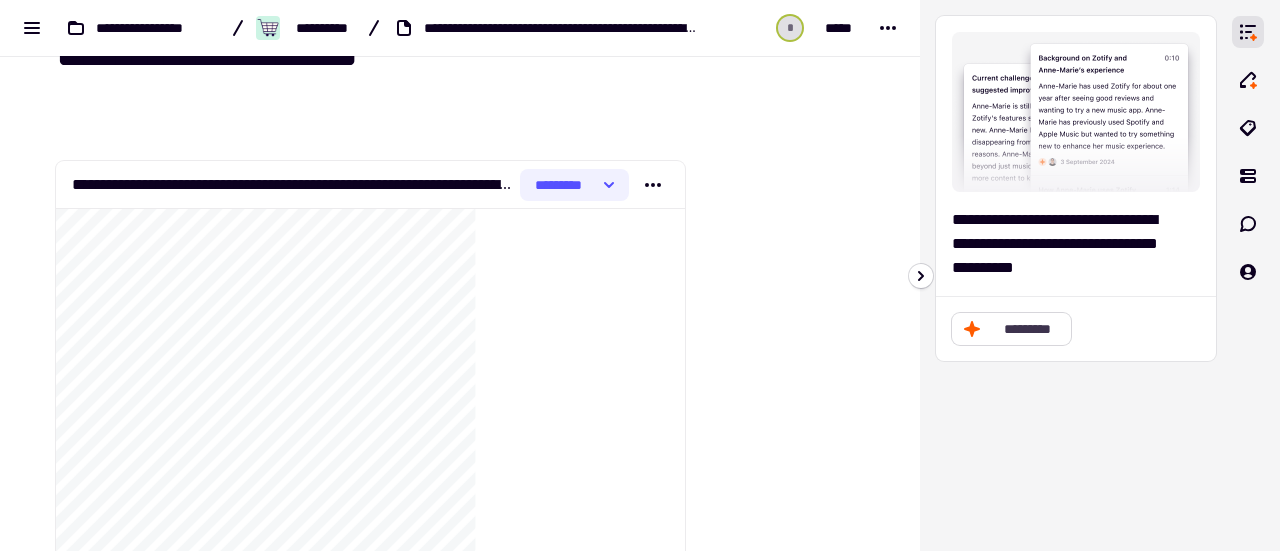 click on "*********" 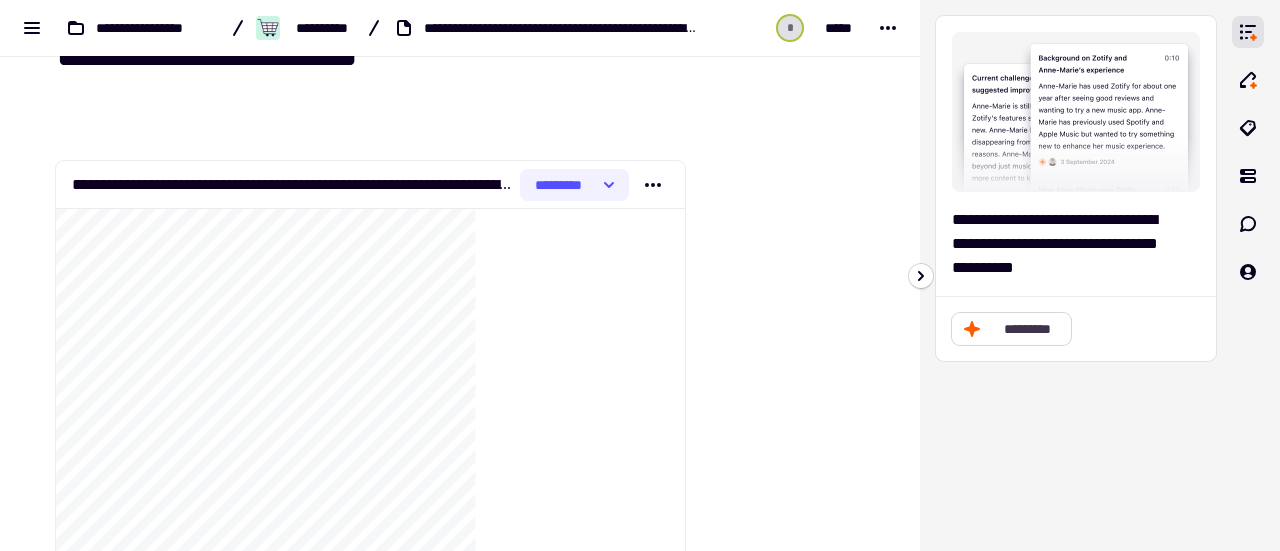 click on "*********" 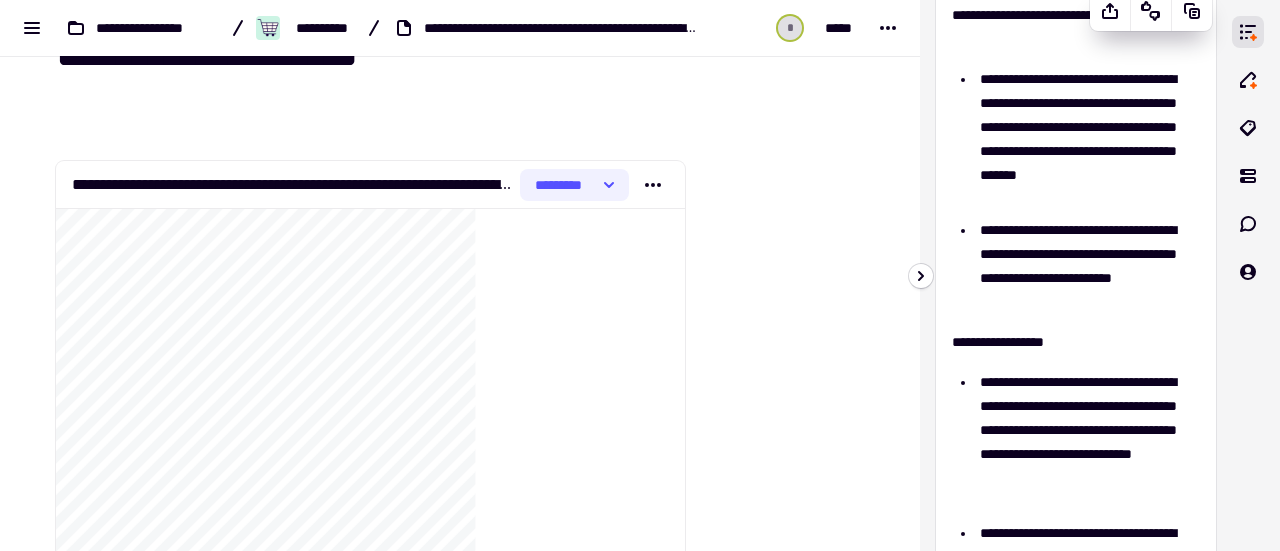scroll, scrollTop: 0, scrollLeft: 0, axis: both 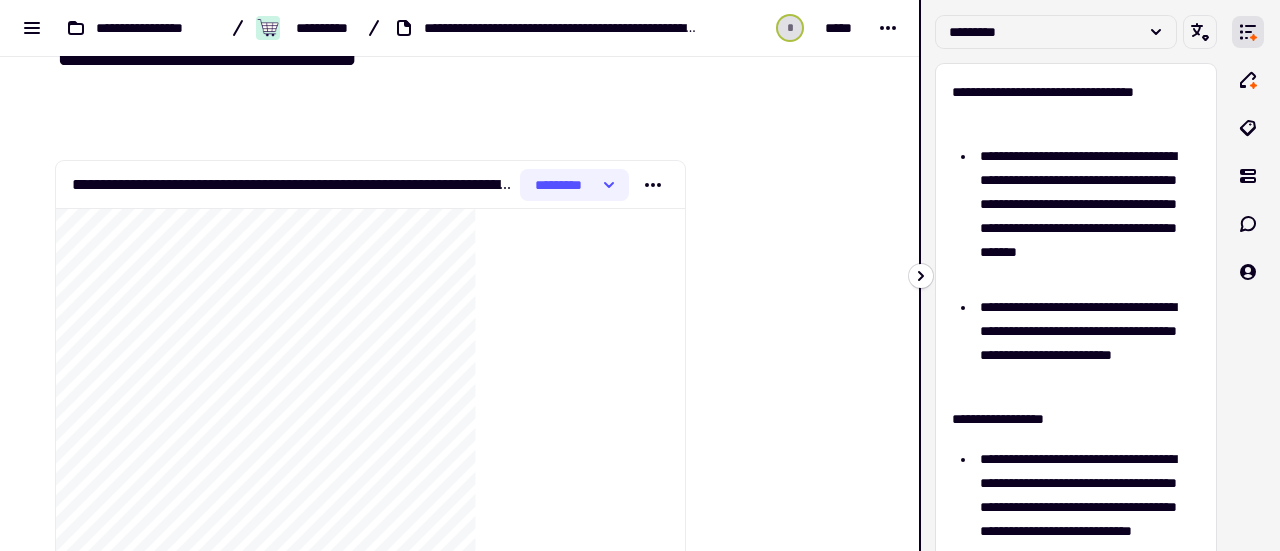 click 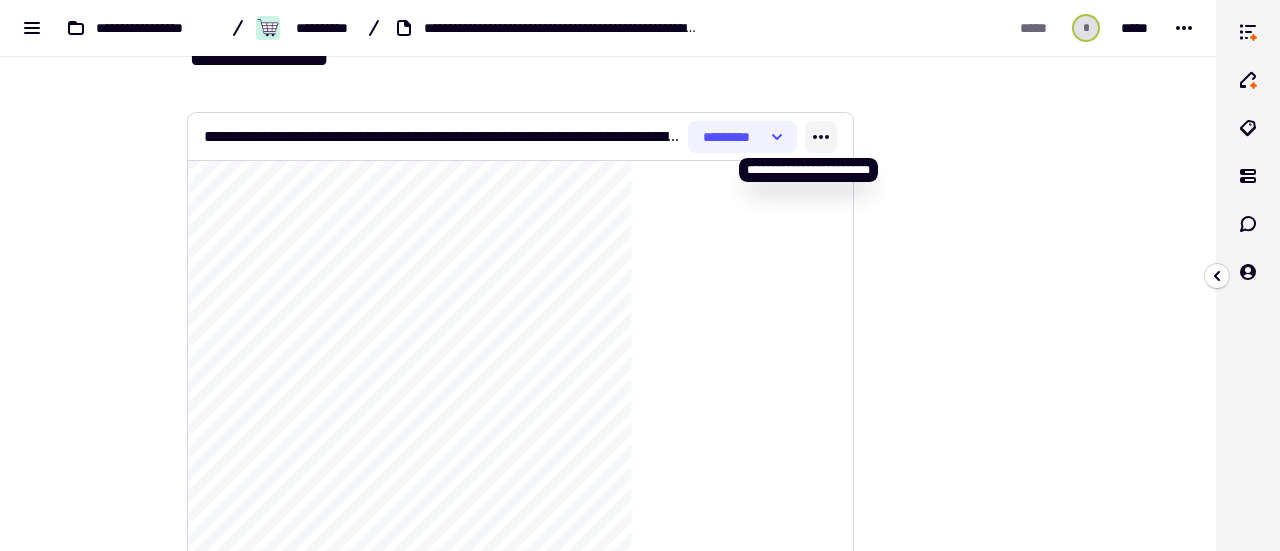 click 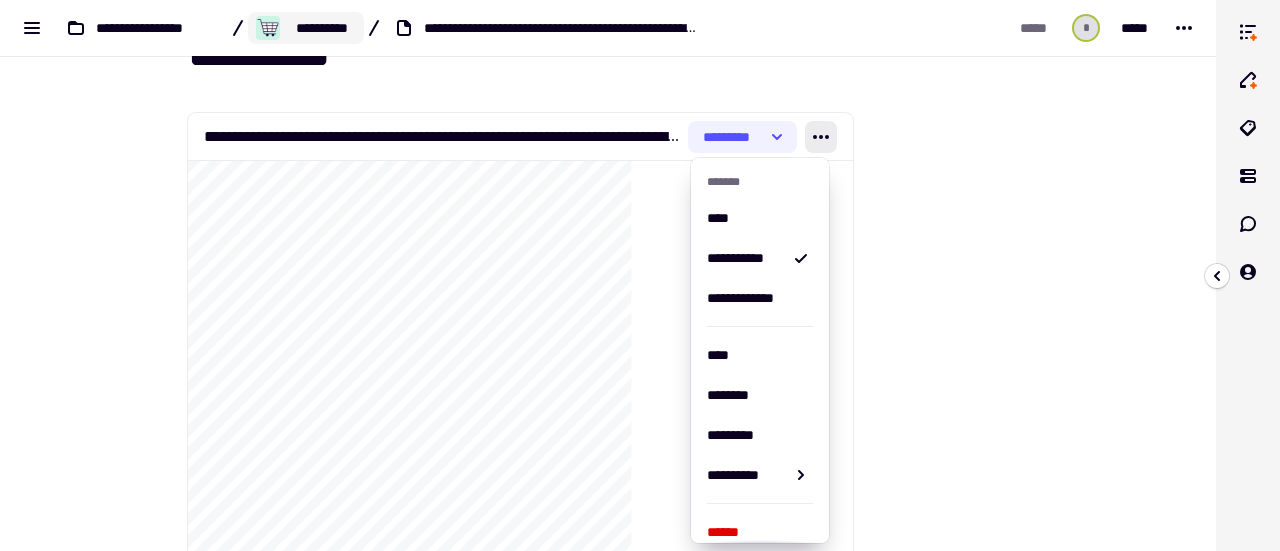click on "**********" 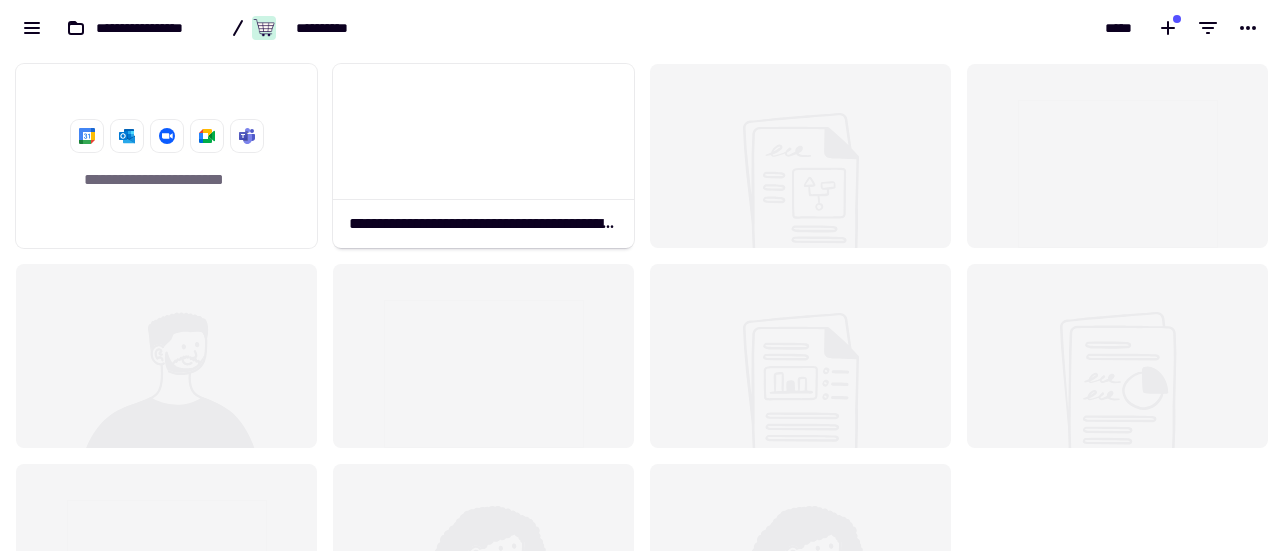 scroll, scrollTop: 16, scrollLeft: 16, axis: both 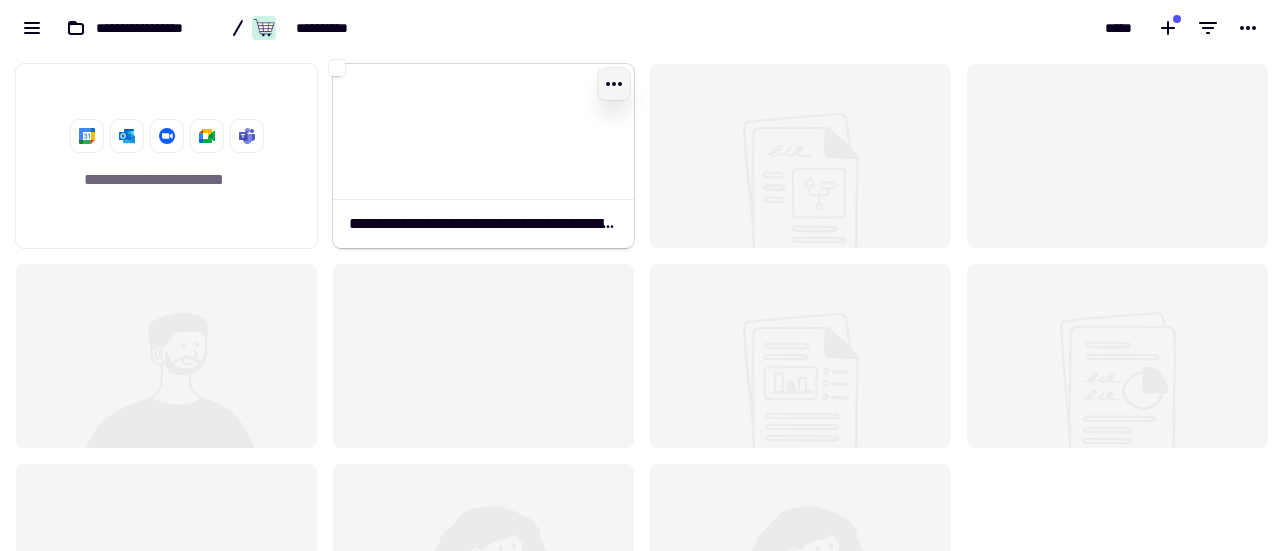click 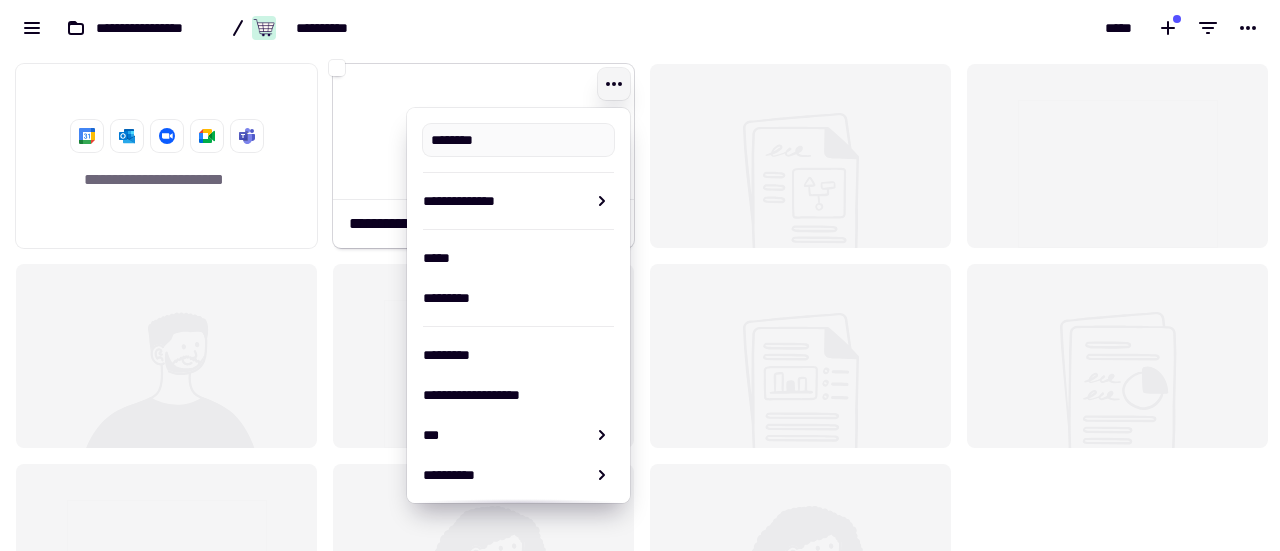 type on "**********" 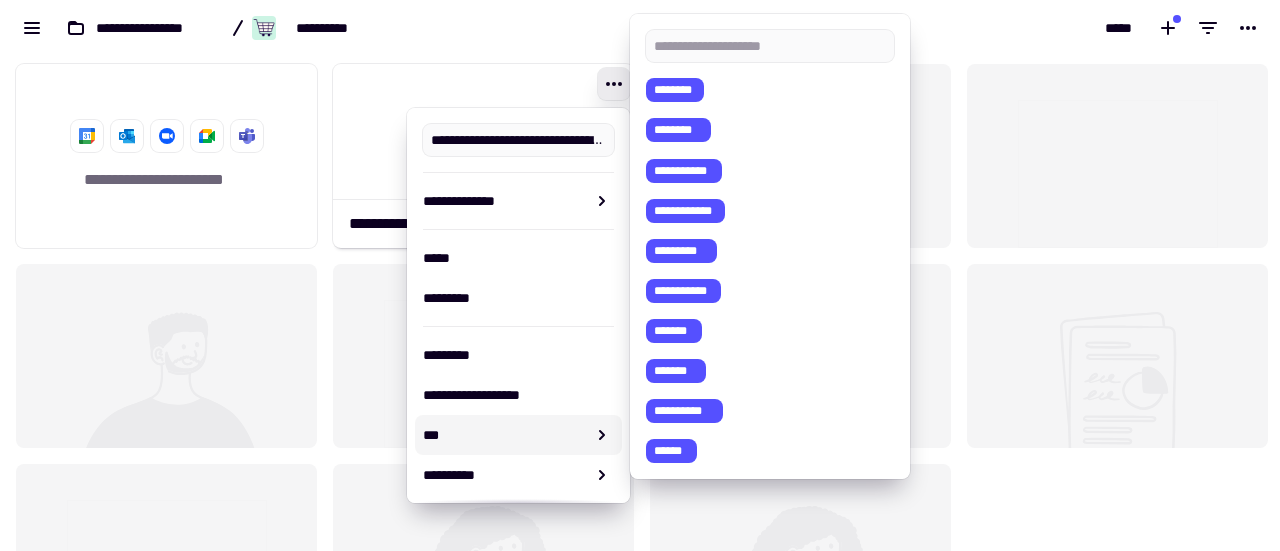 scroll, scrollTop: 194, scrollLeft: 0, axis: vertical 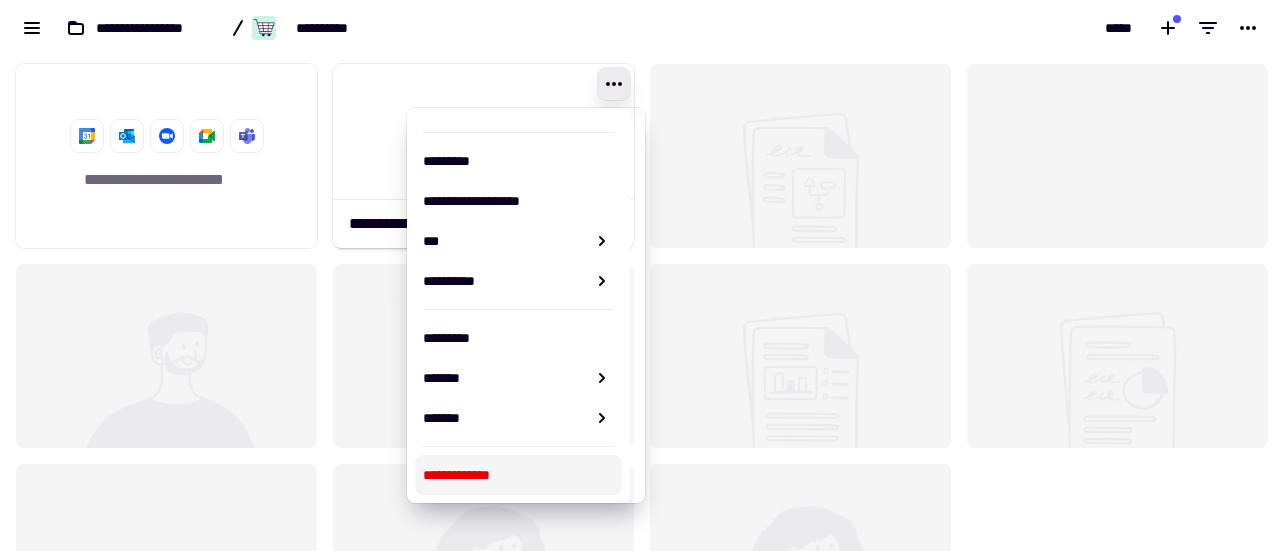 click on "**********" at bounding box center (518, 475) 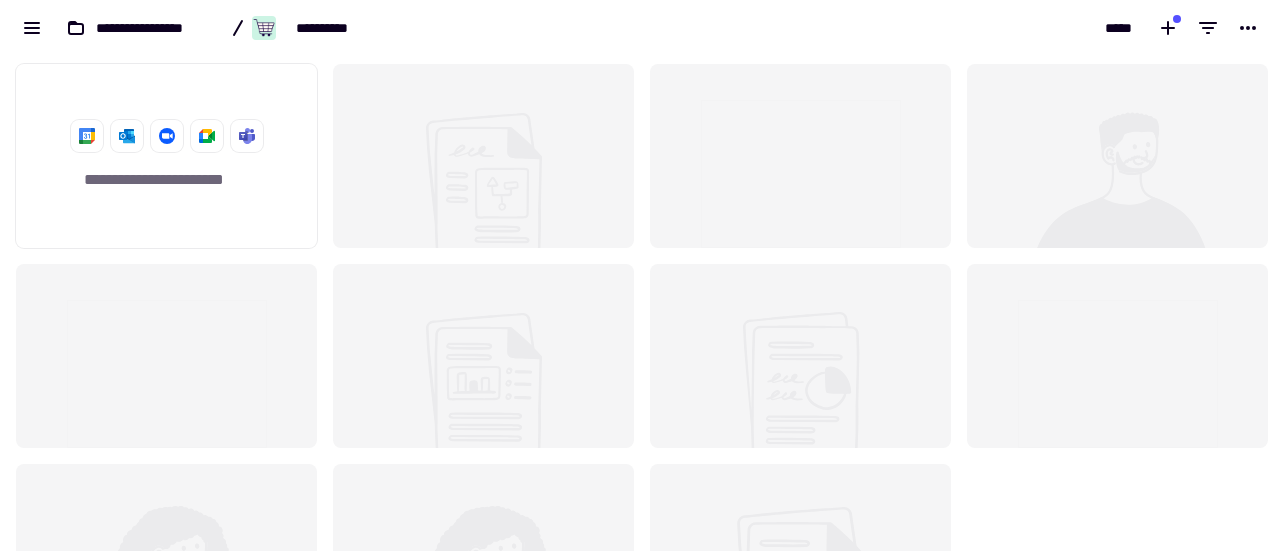 scroll, scrollTop: 0, scrollLeft: 0, axis: both 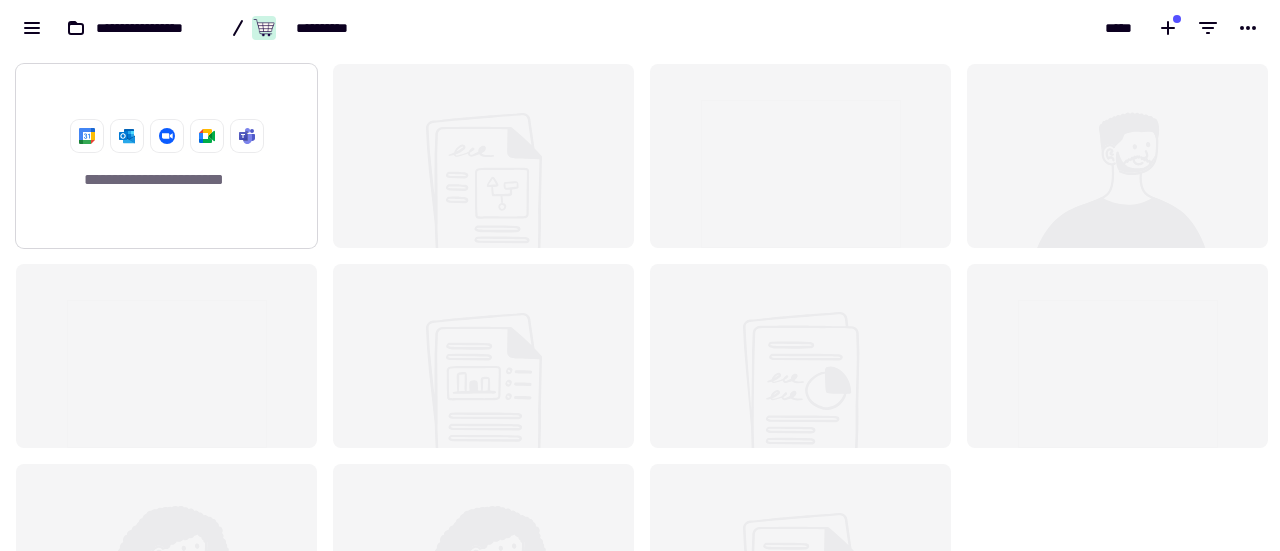 click on "**********" 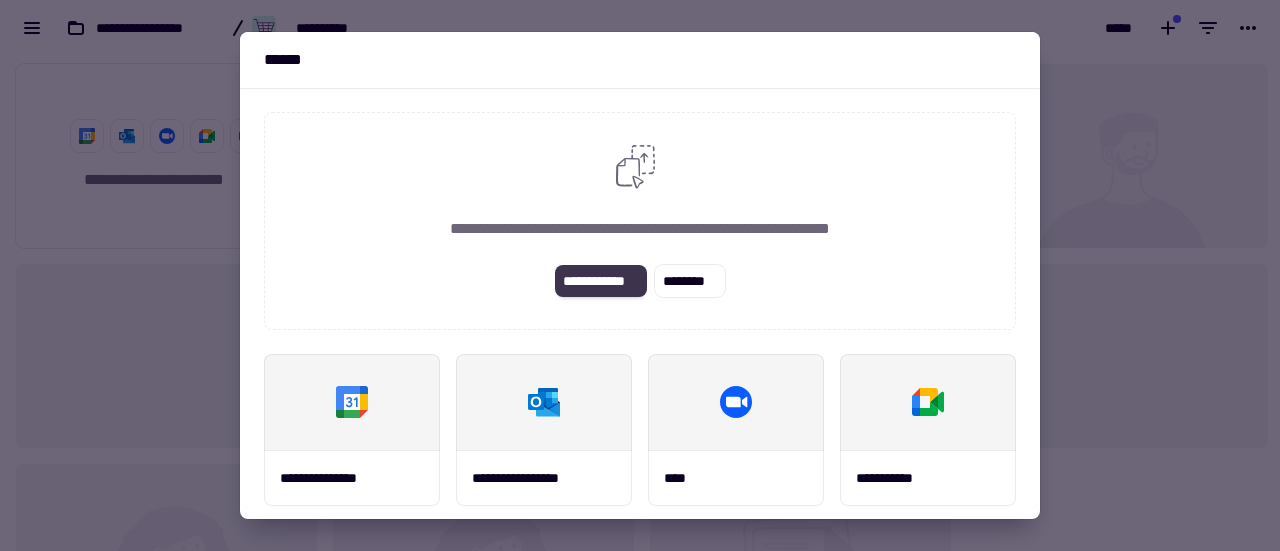 click on "**********" 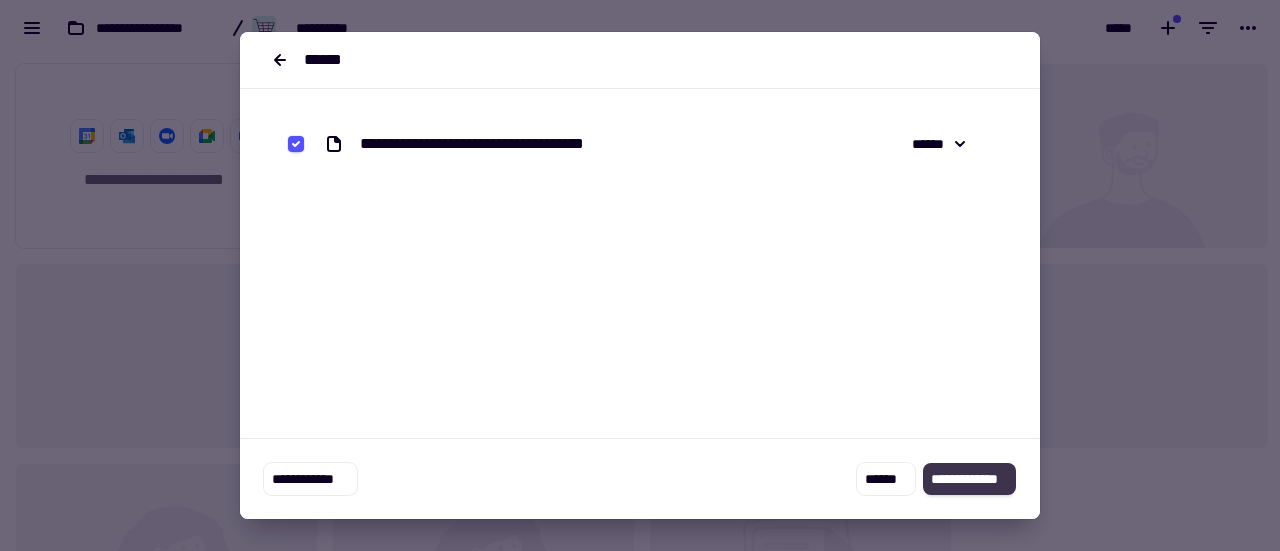 click on "**********" 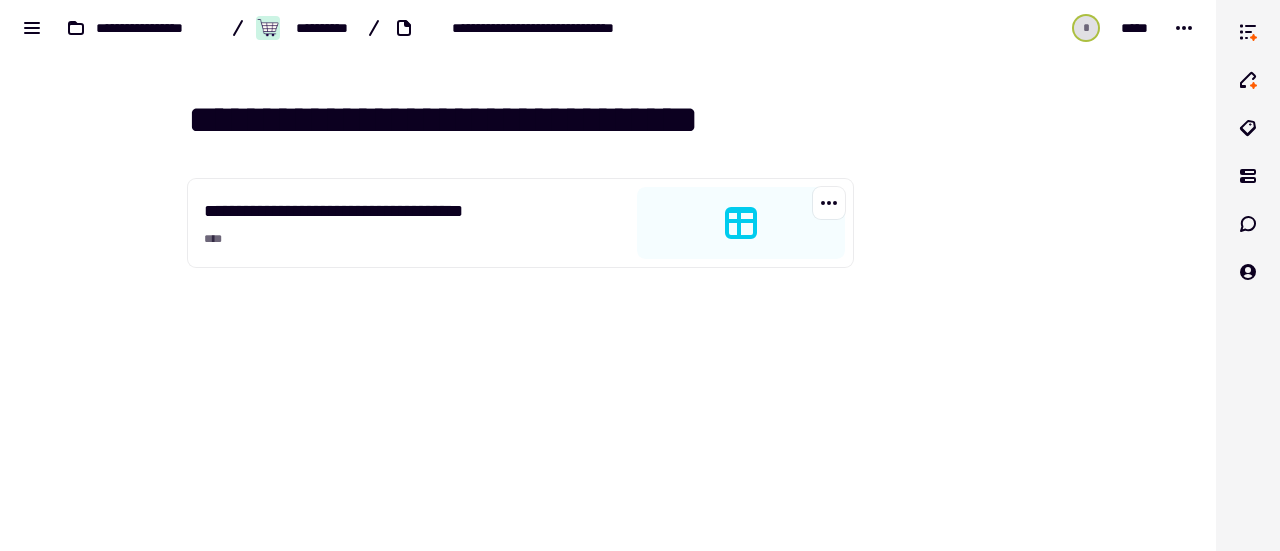click at bounding box center [829, 203] 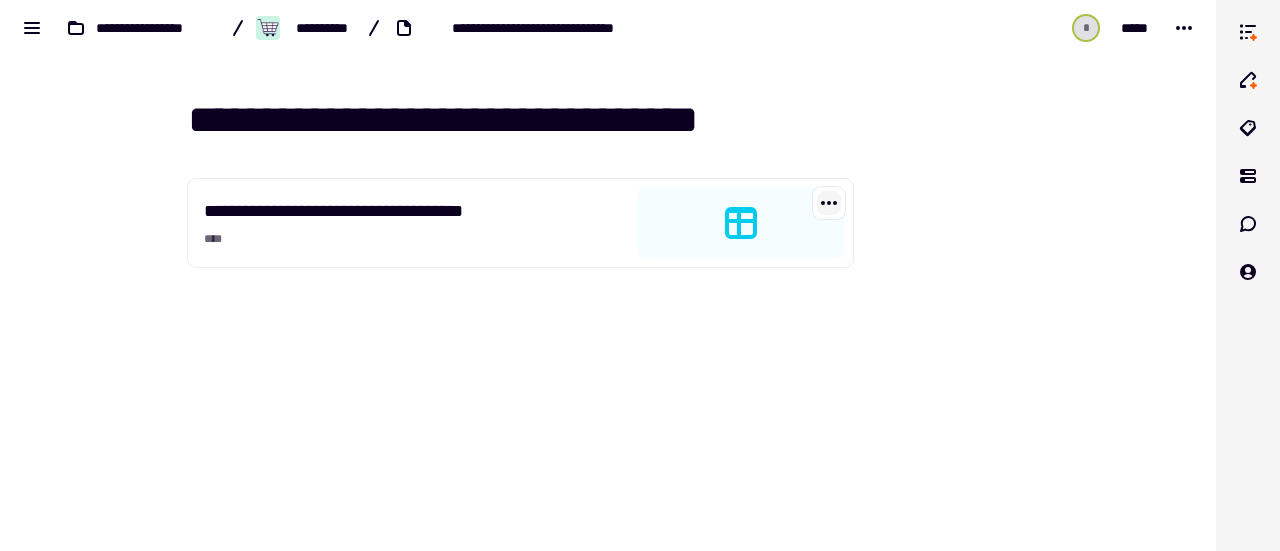 click 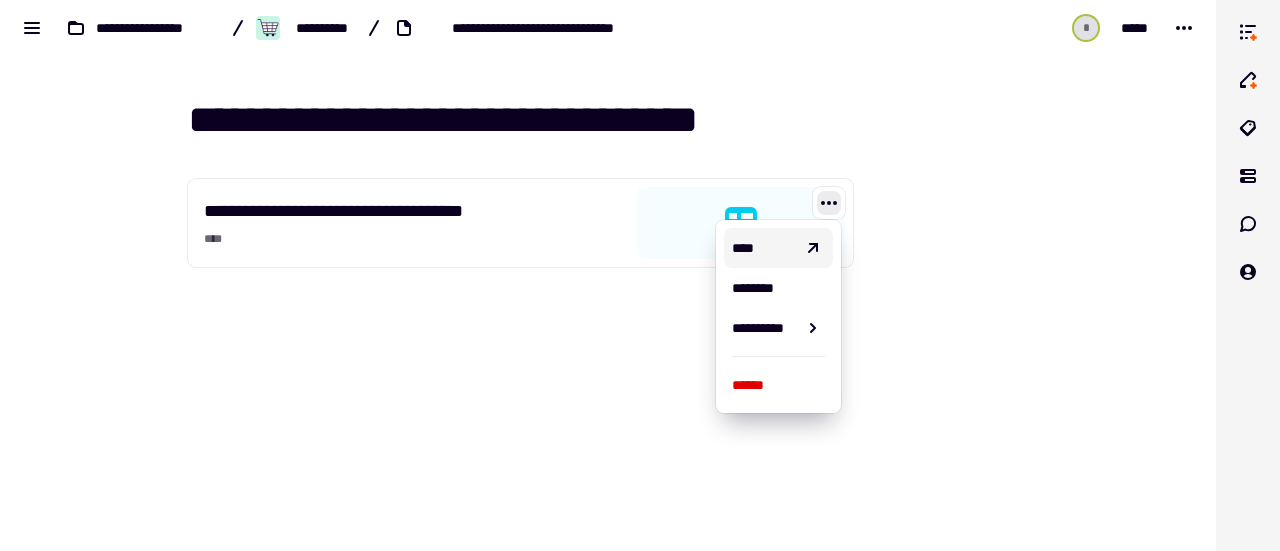 click on "****" at bounding box center [743, 248] 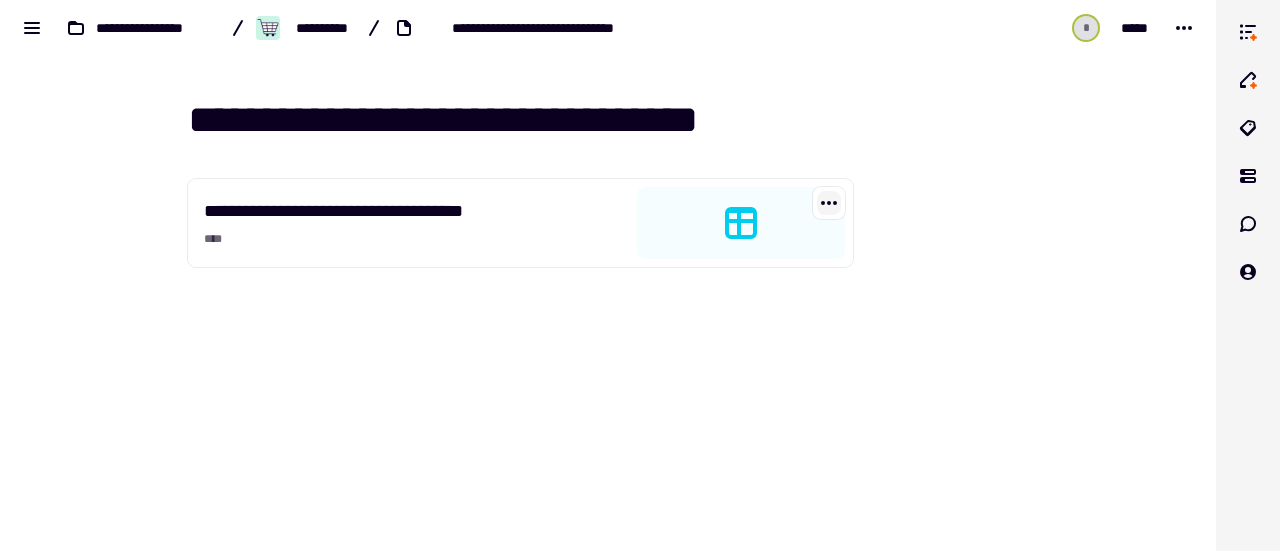 click 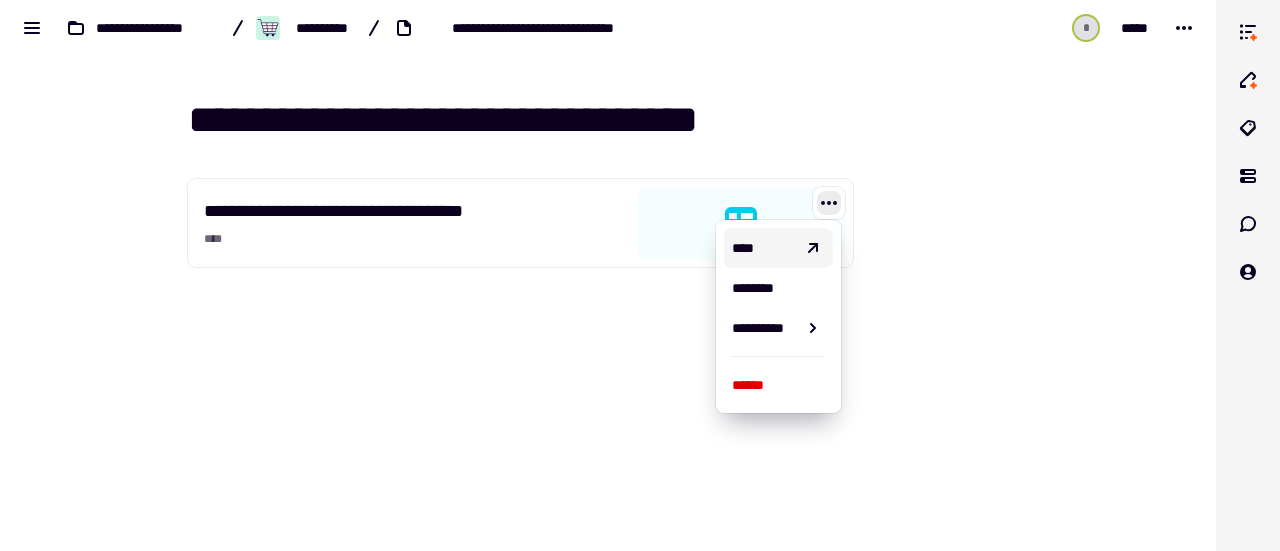 click on "****" at bounding box center [743, 248] 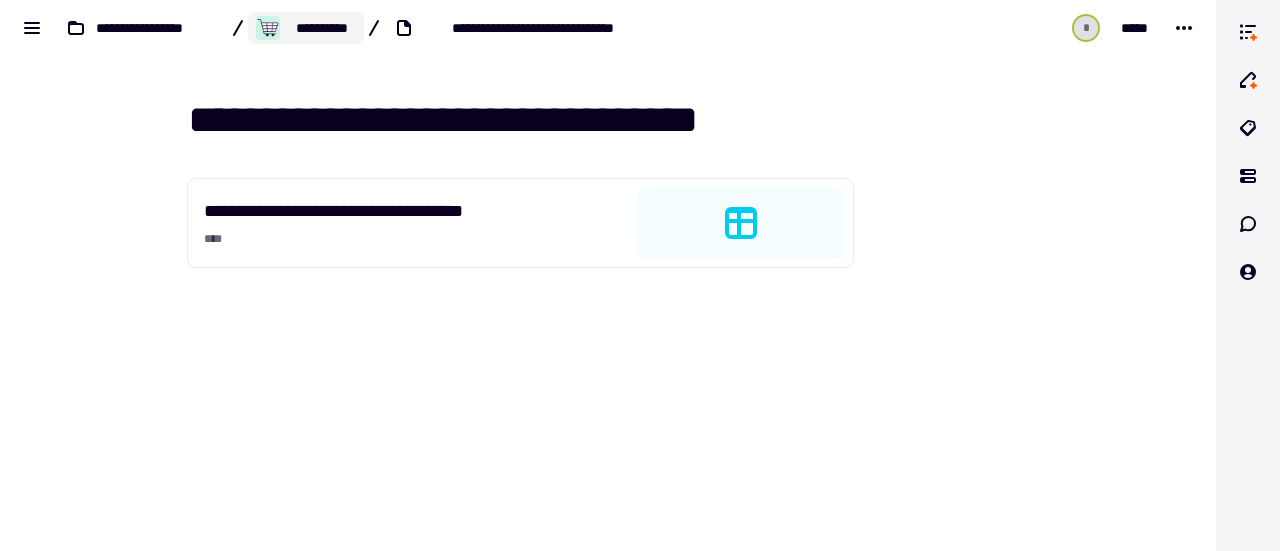 click on "**********" 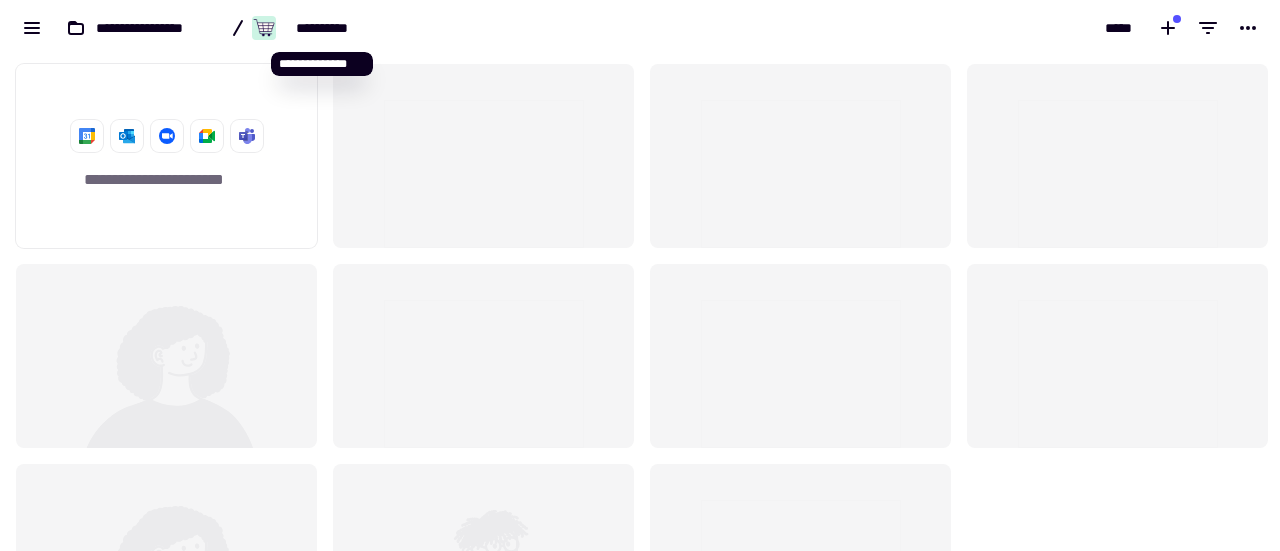 scroll, scrollTop: 16, scrollLeft: 16, axis: both 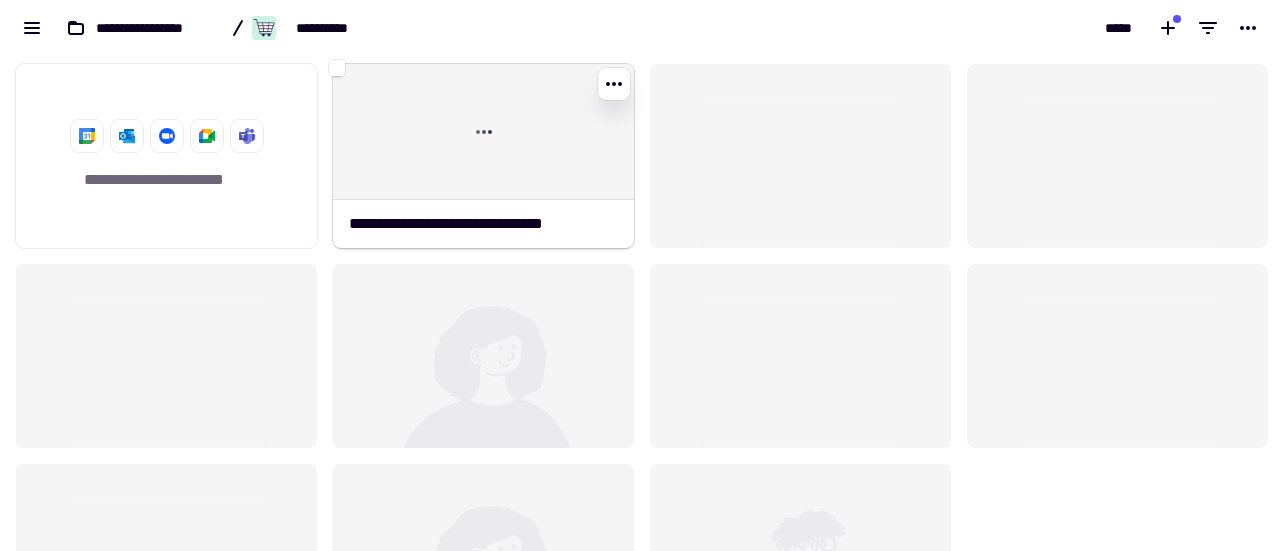 click 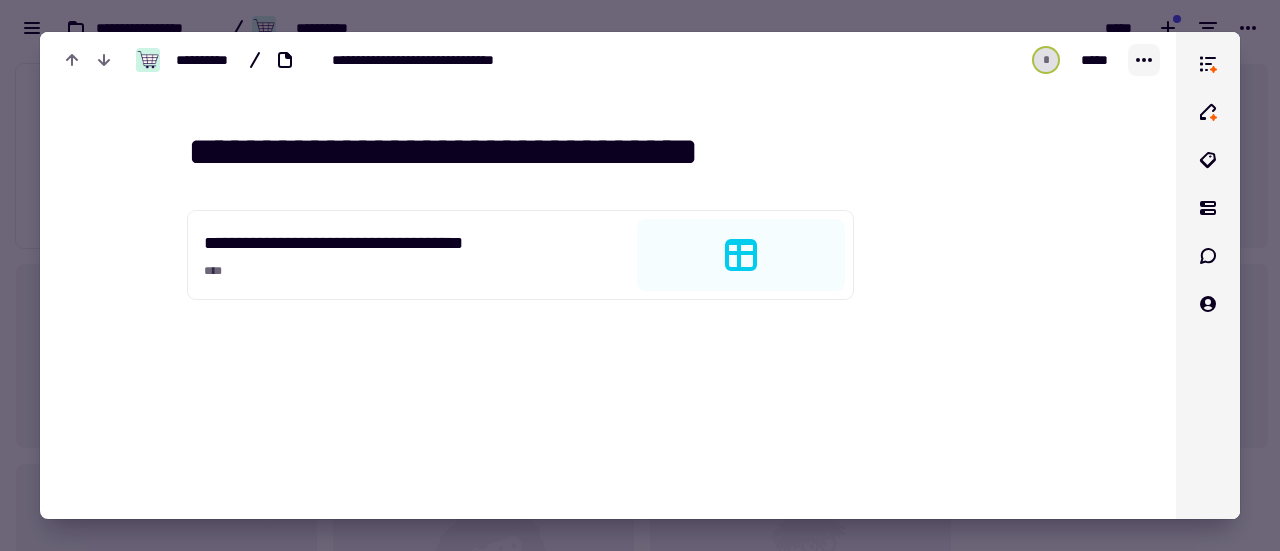click 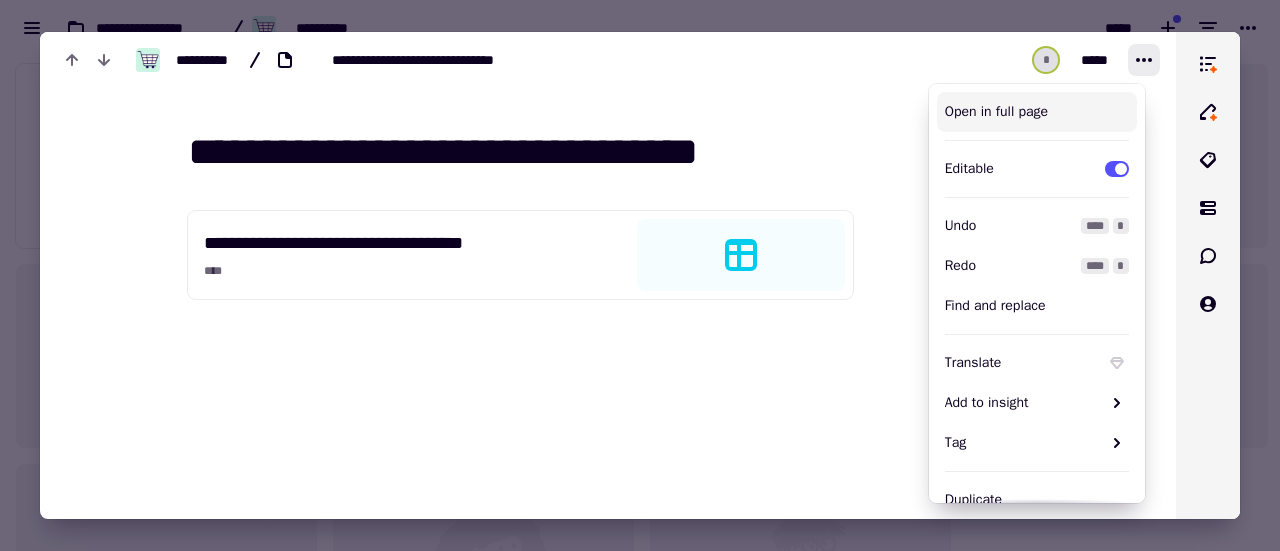 click on "Open in full page" at bounding box center (1037, 112) 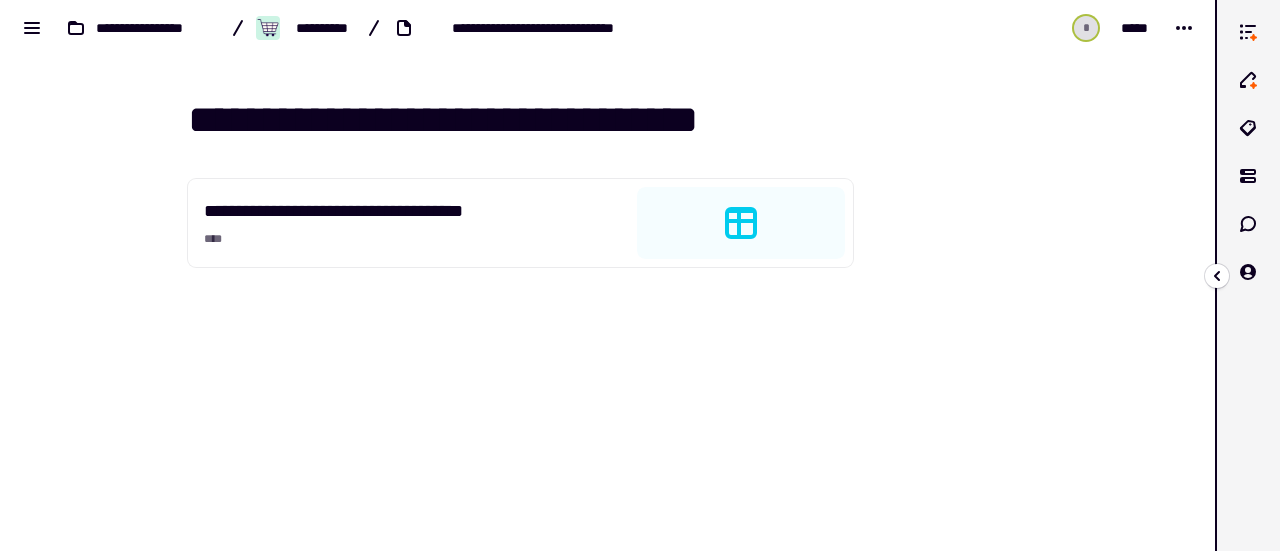 click 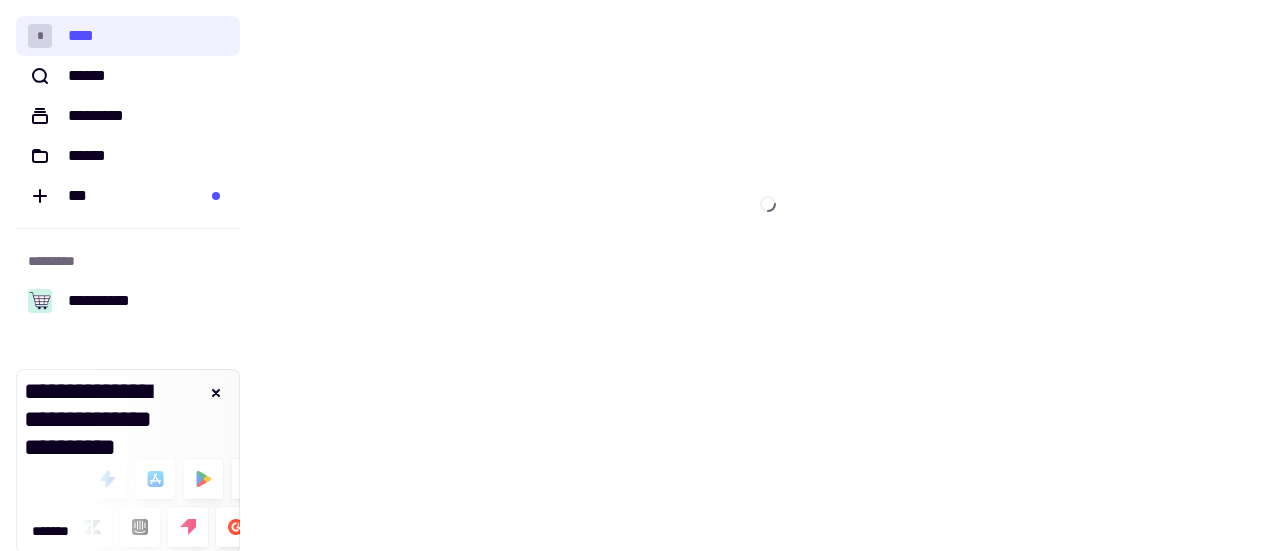 scroll, scrollTop: 0, scrollLeft: 0, axis: both 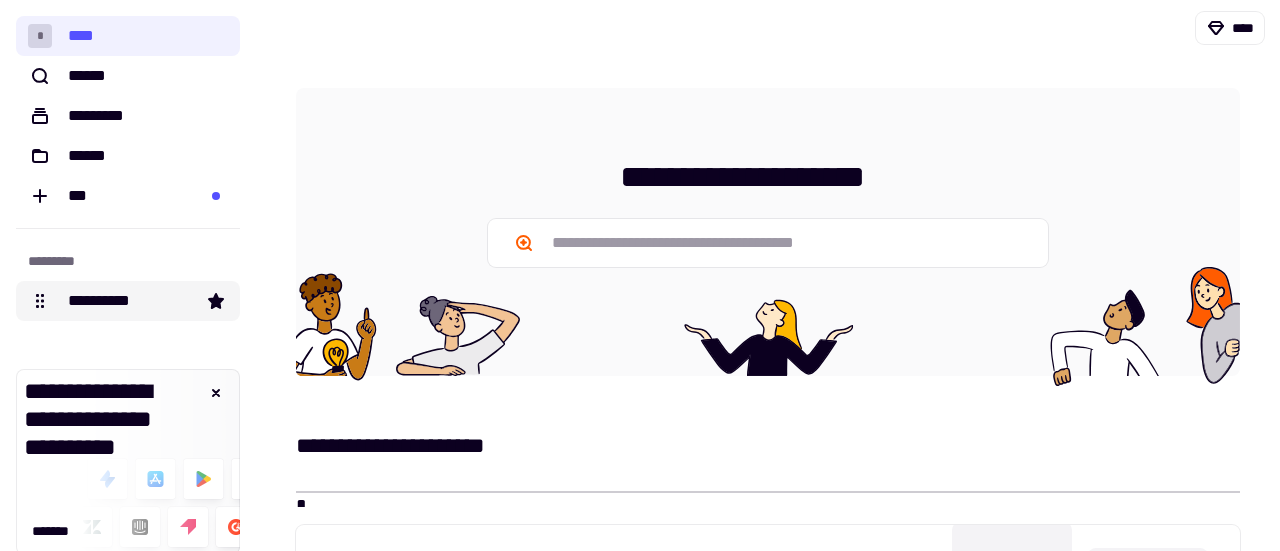 click on "**********" 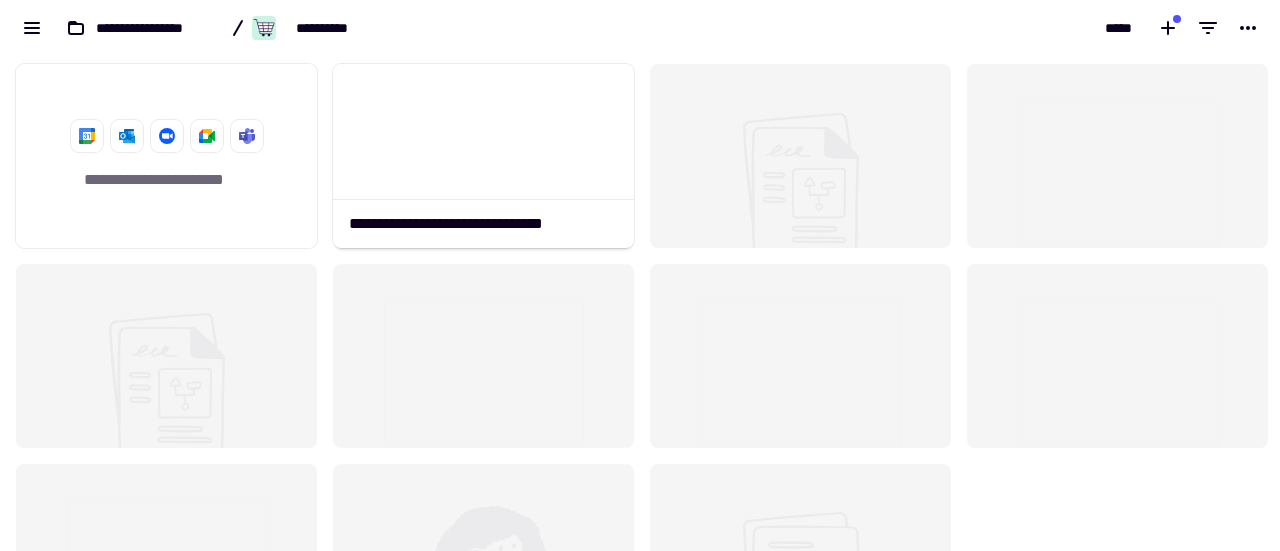 scroll, scrollTop: 16, scrollLeft: 16, axis: both 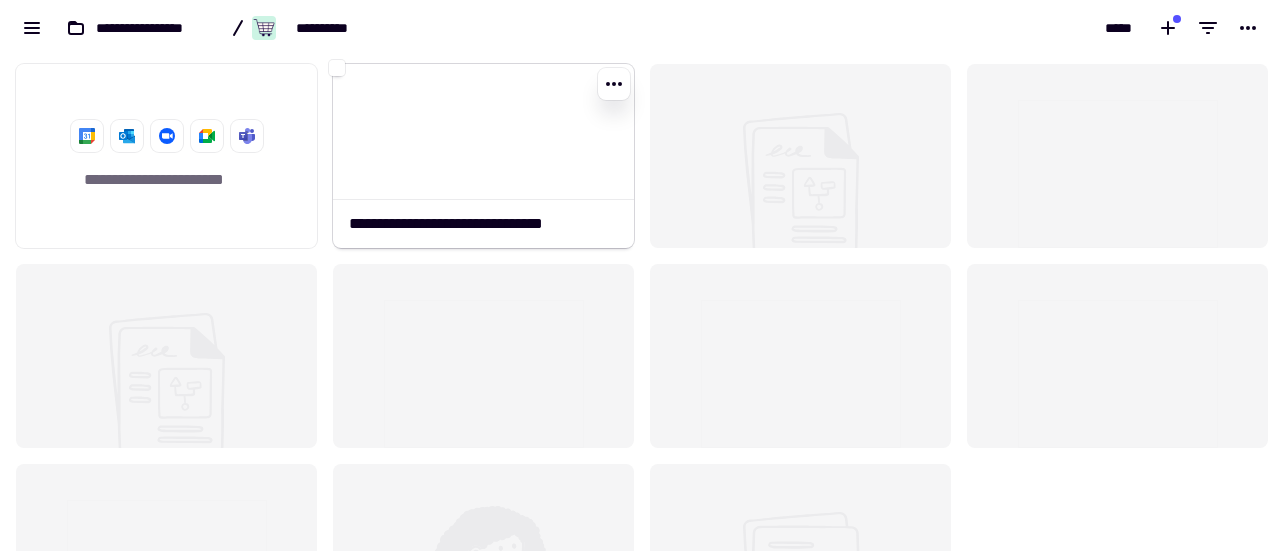 click 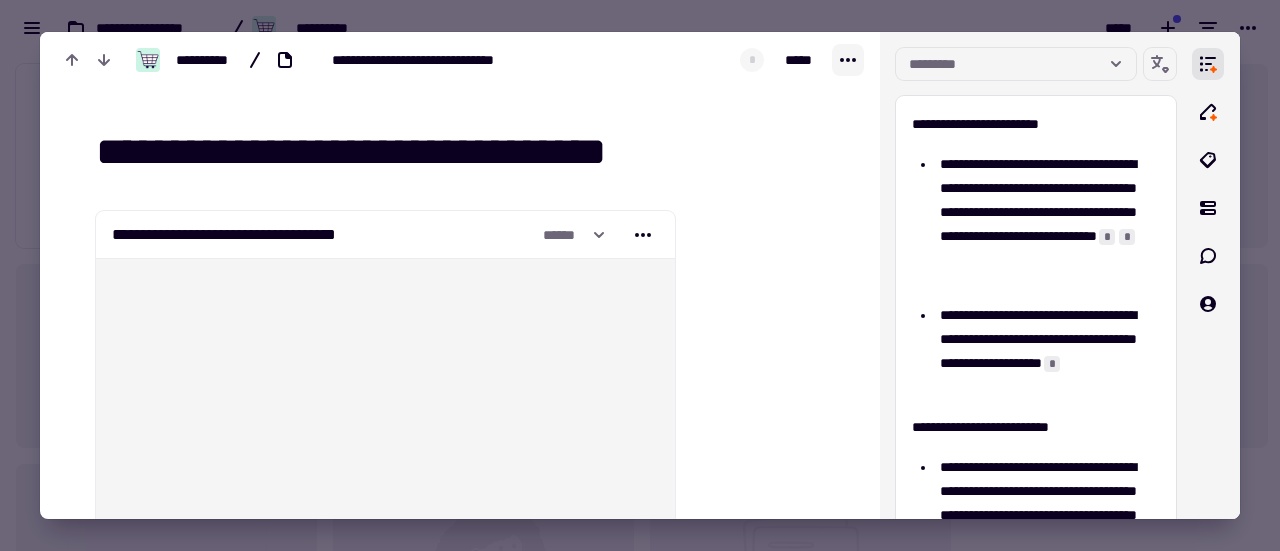 click 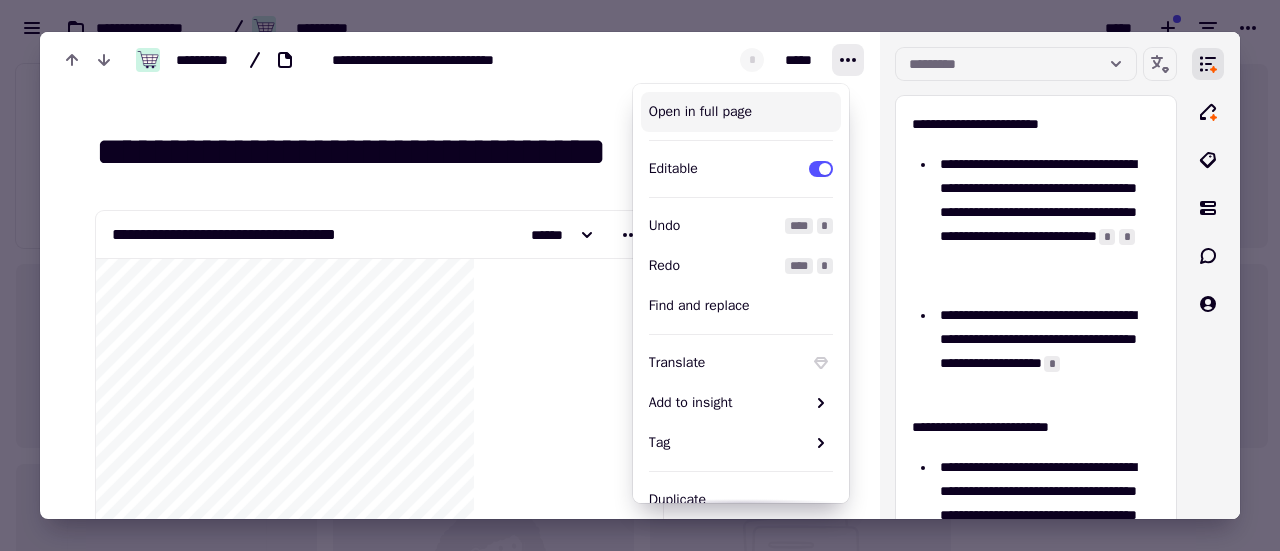 click on "Open in full page" at bounding box center (741, 112) 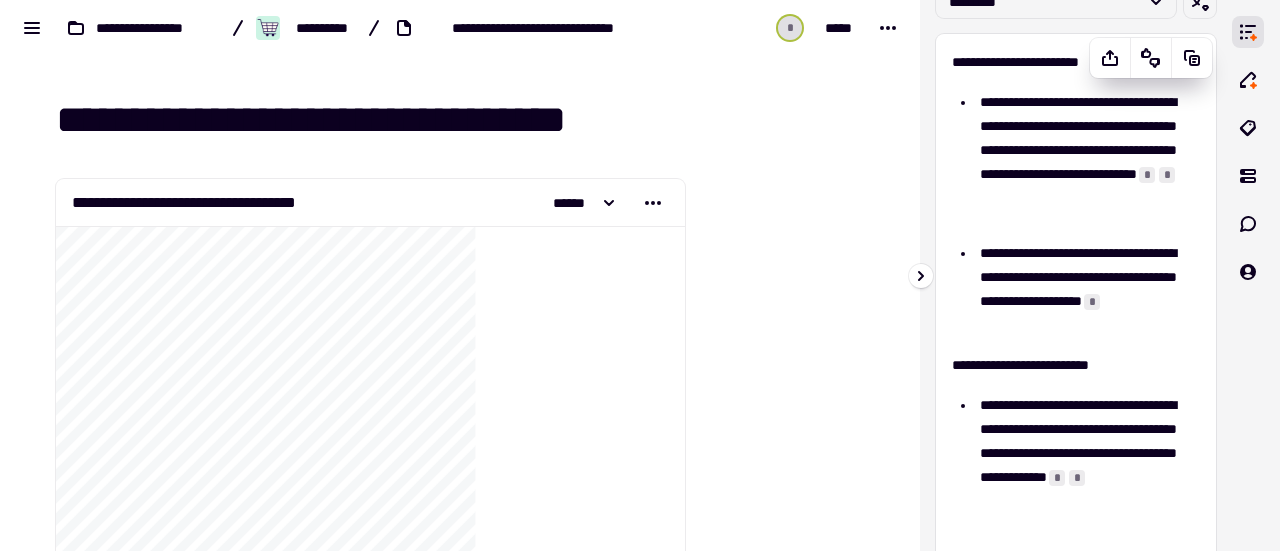 scroll, scrollTop: 0, scrollLeft: 0, axis: both 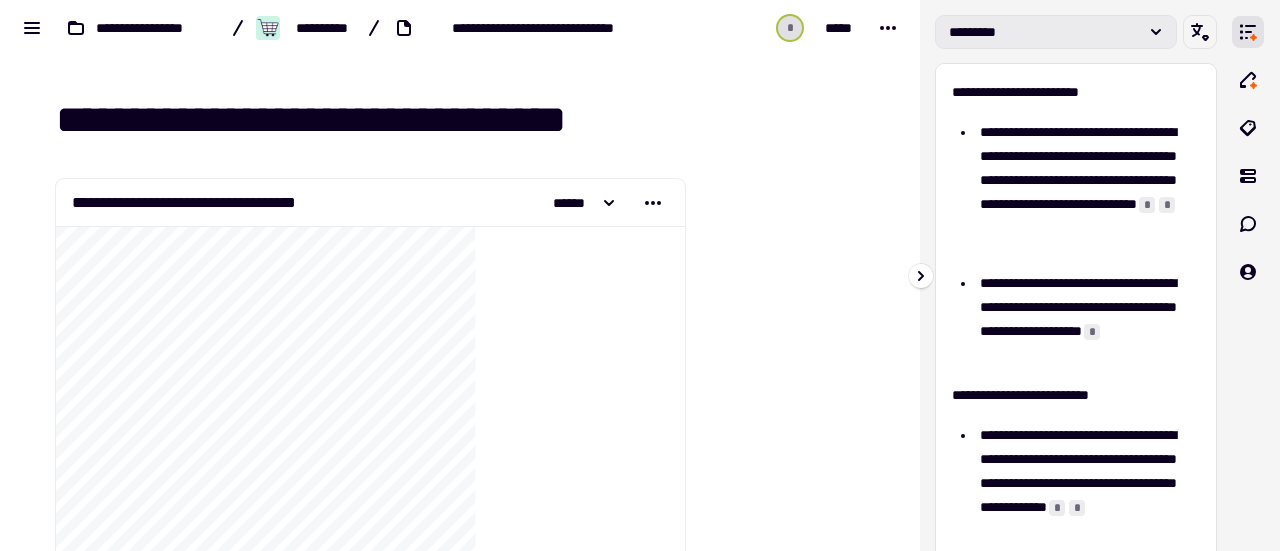 click on "*********" 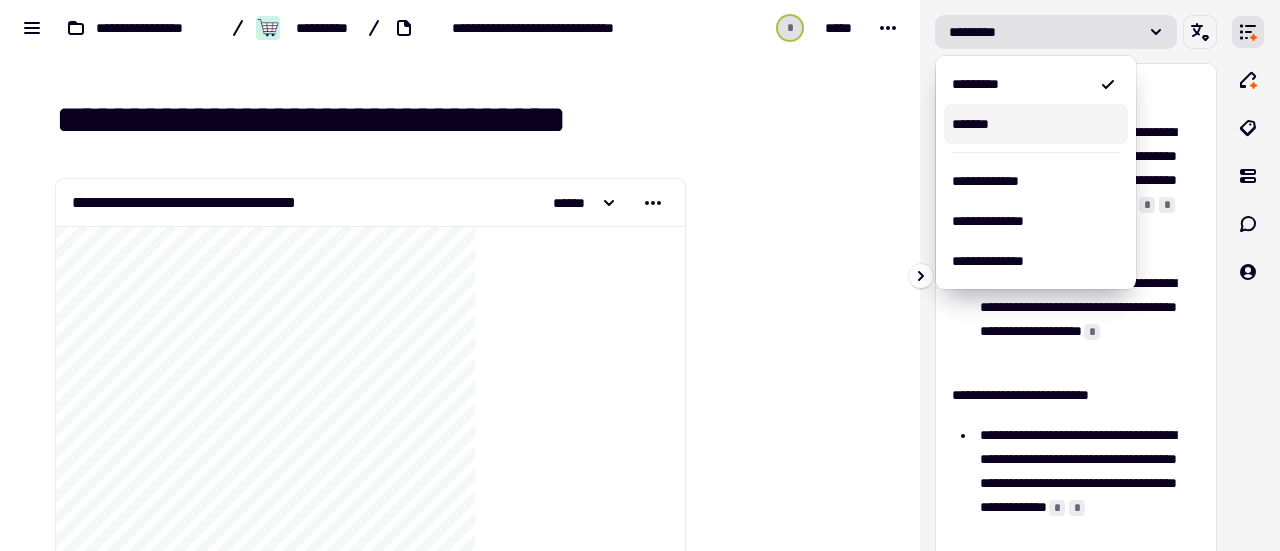 click on "*******" at bounding box center (1036, 124) 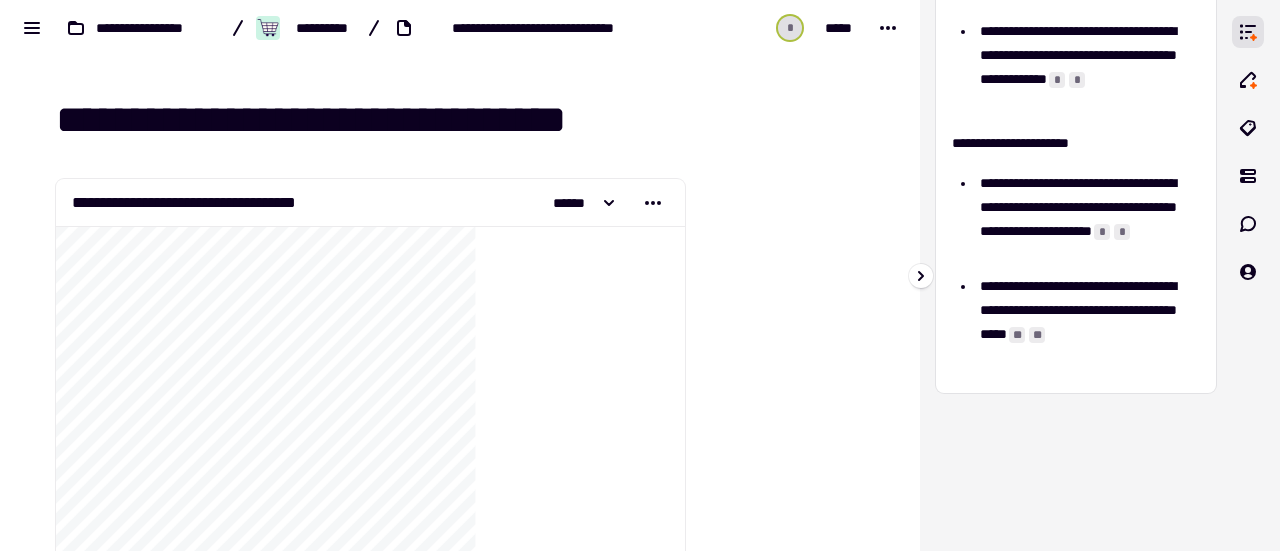 scroll, scrollTop: 604, scrollLeft: 0, axis: vertical 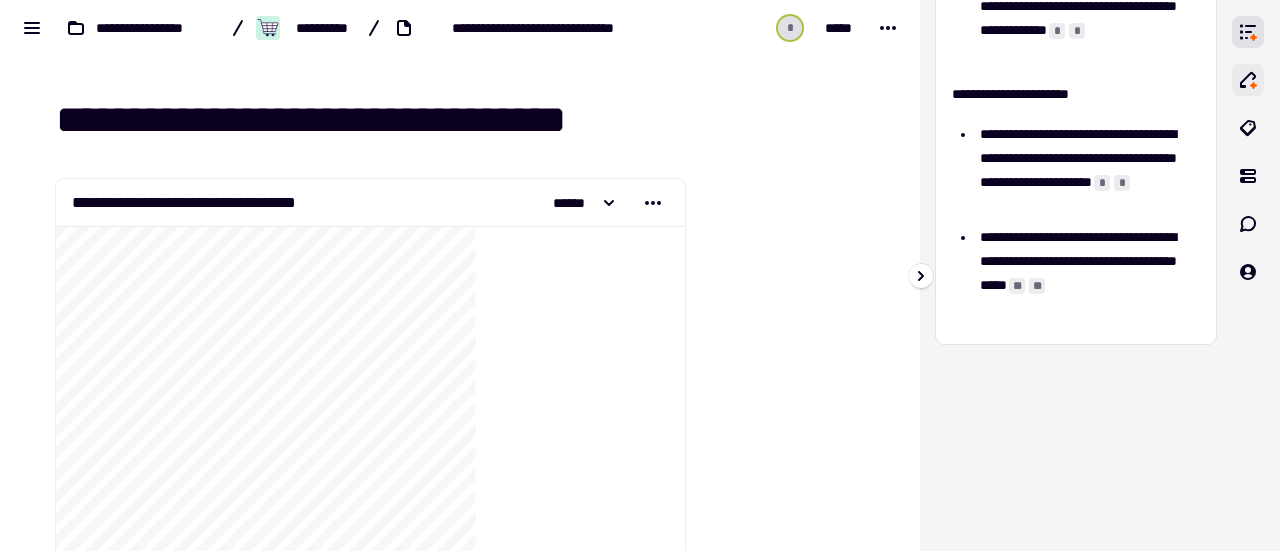 click 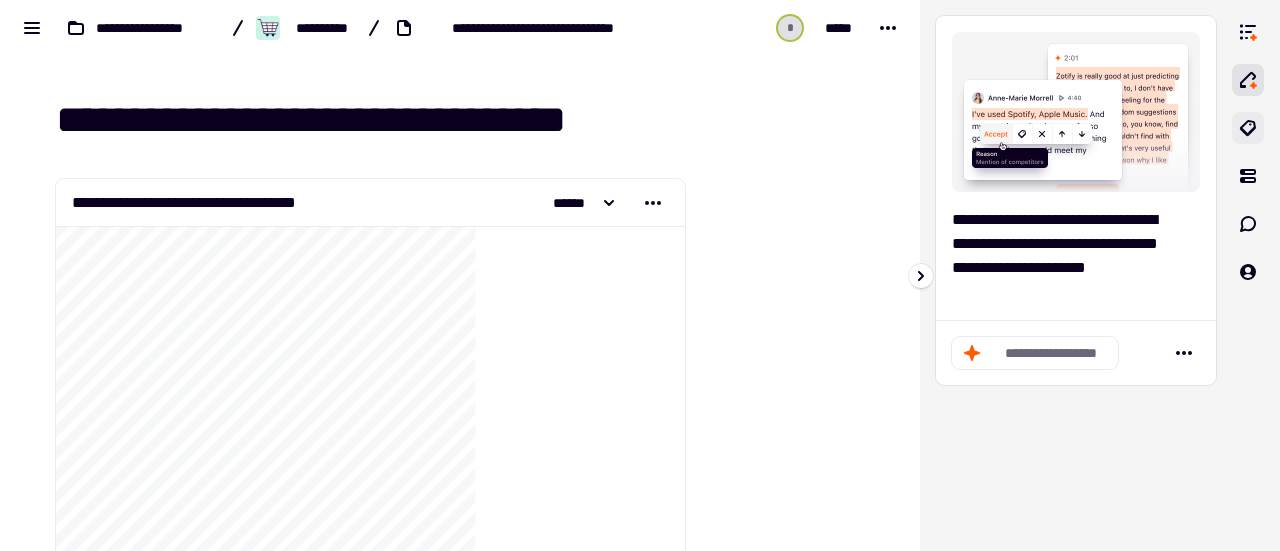 click 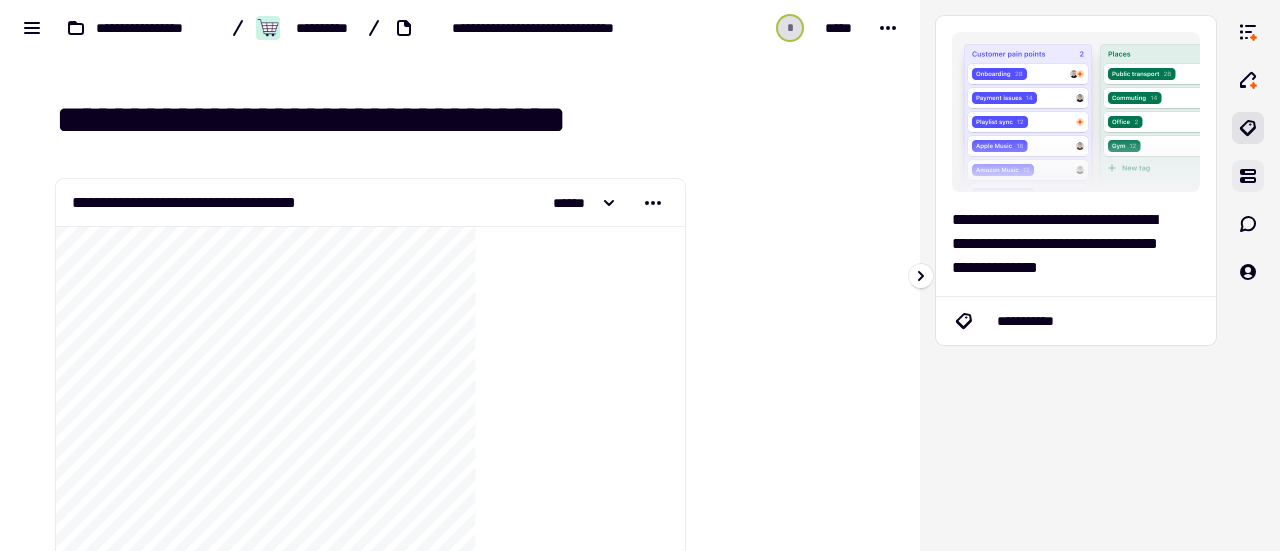 click 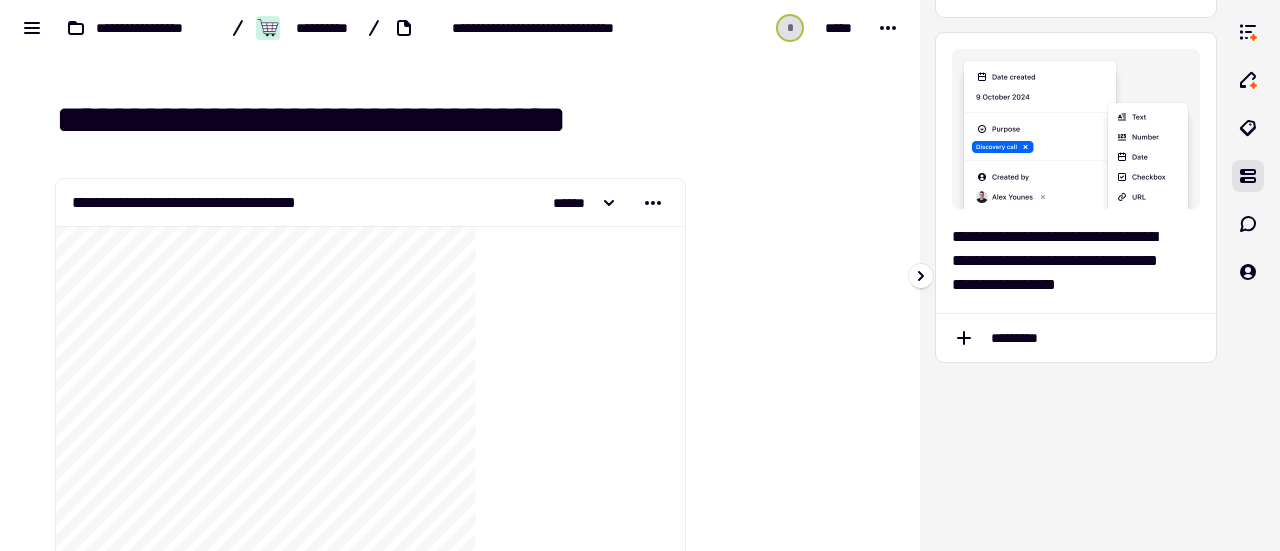 scroll, scrollTop: 207, scrollLeft: 0, axis: vertical 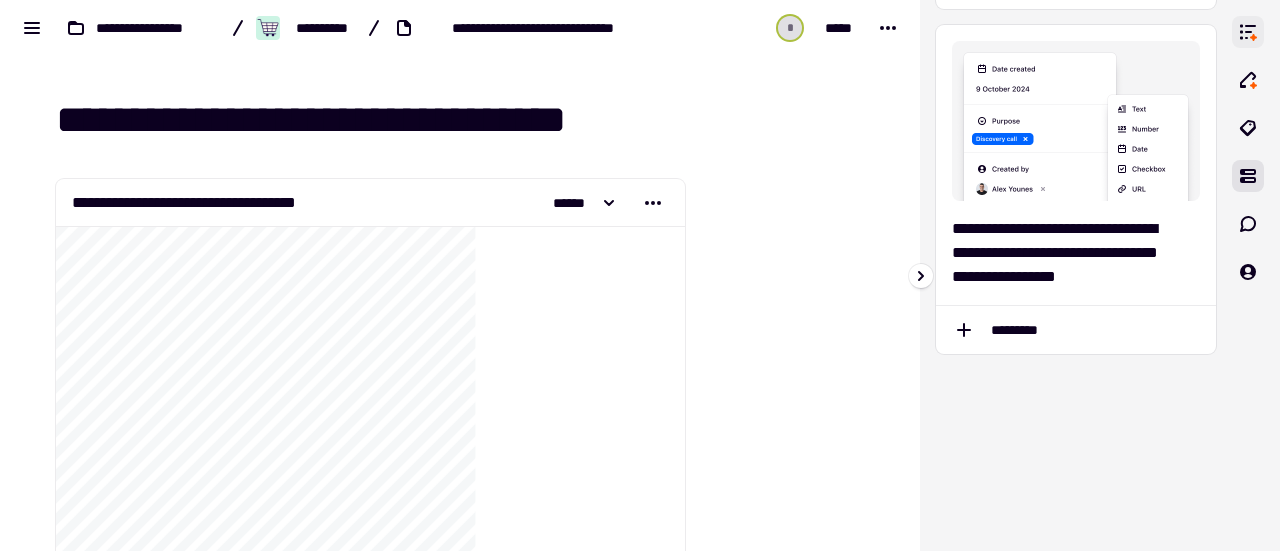 click 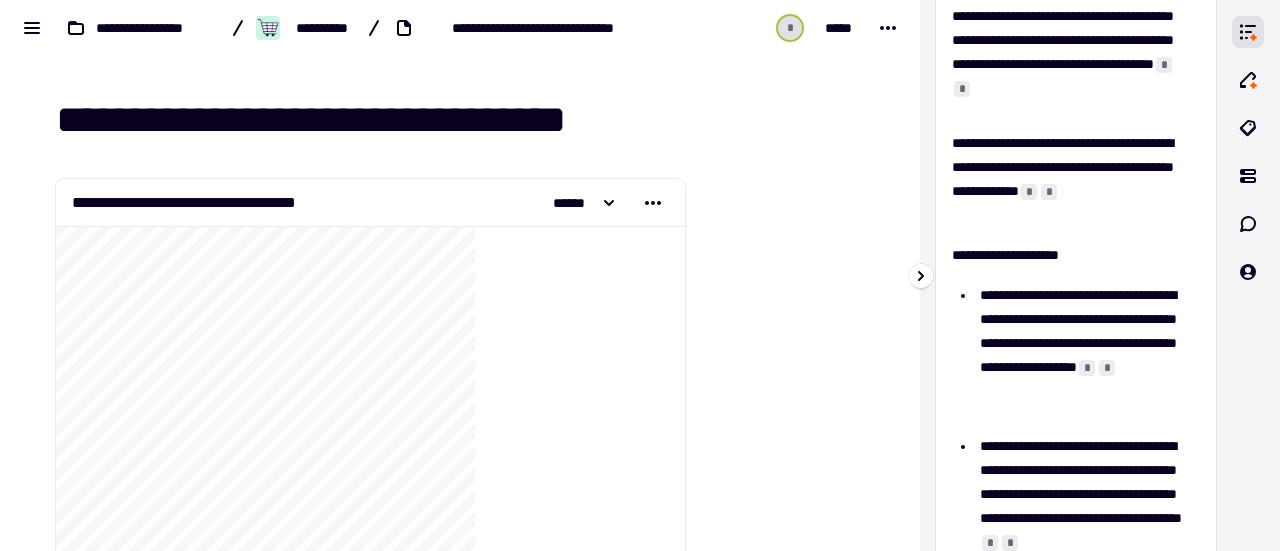 scroll, scrollTop: 0, scrollLeft: 0, axis: both 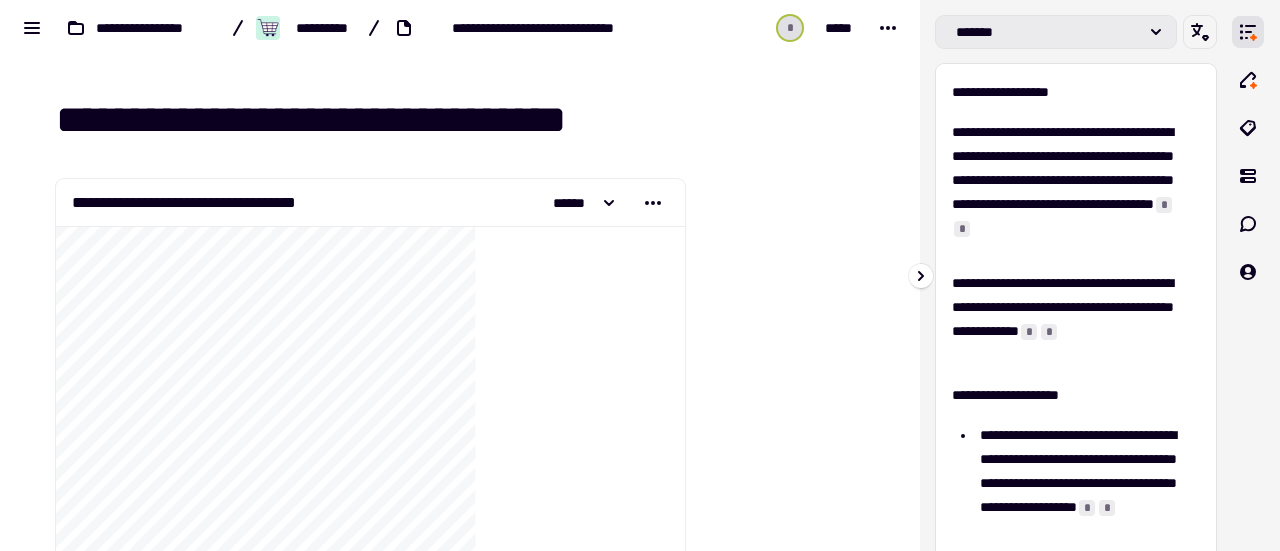 click on "*******" 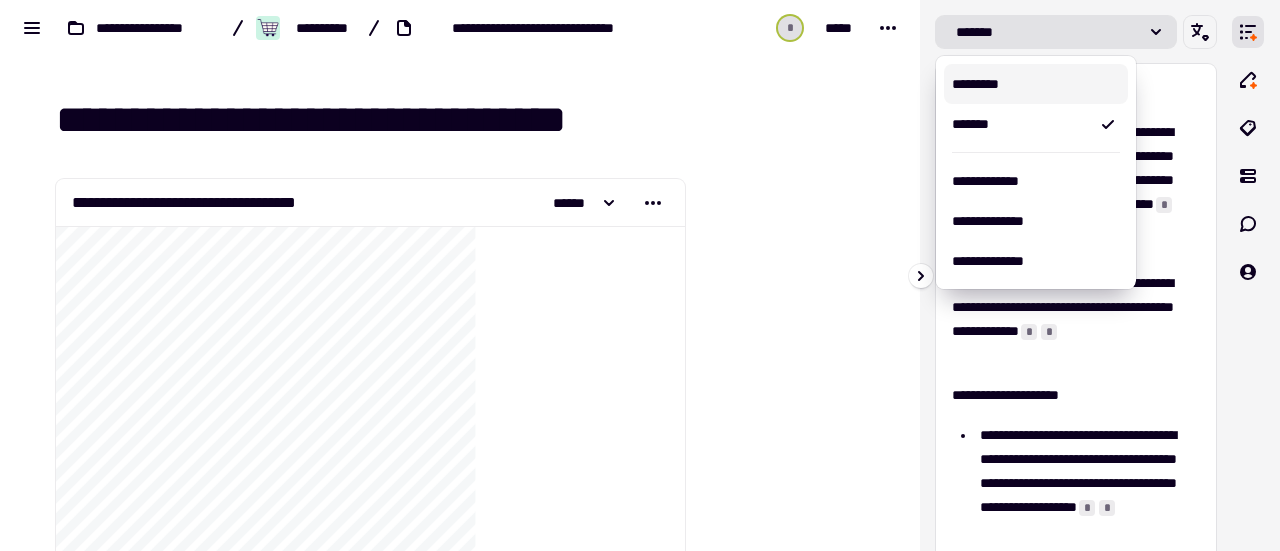 click on "*********" at bounding box center (1036, 84) 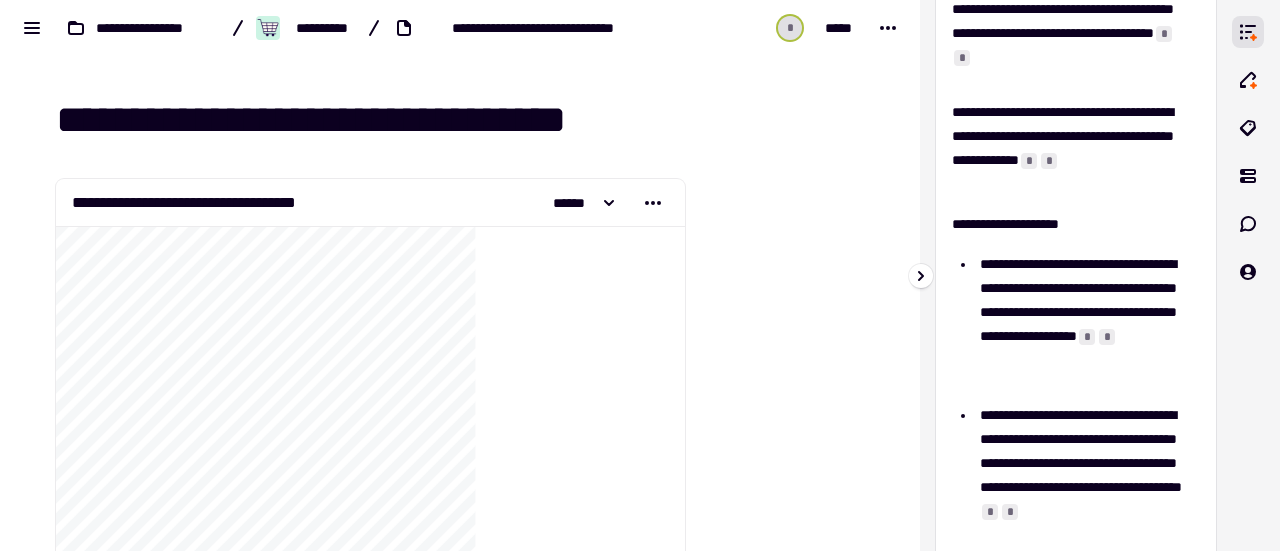 scroll, scrollTop: 188, scrollLeft: 0, axis: vertical 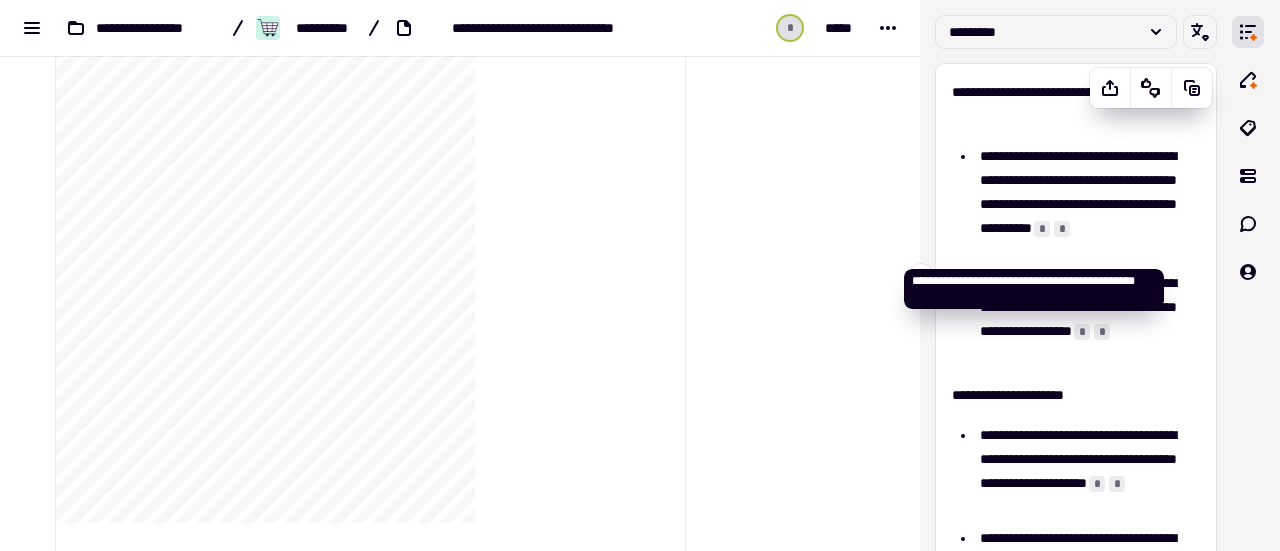 click on "*" at bounding box center [1042, 229] 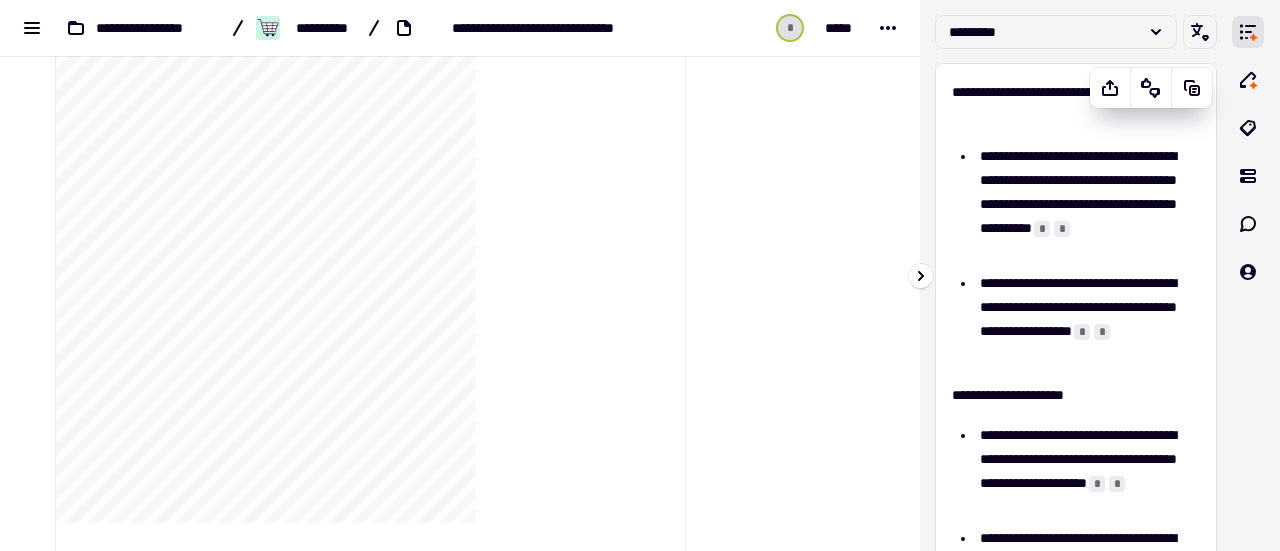 click on "**********" at bounding box center (1080, 204) 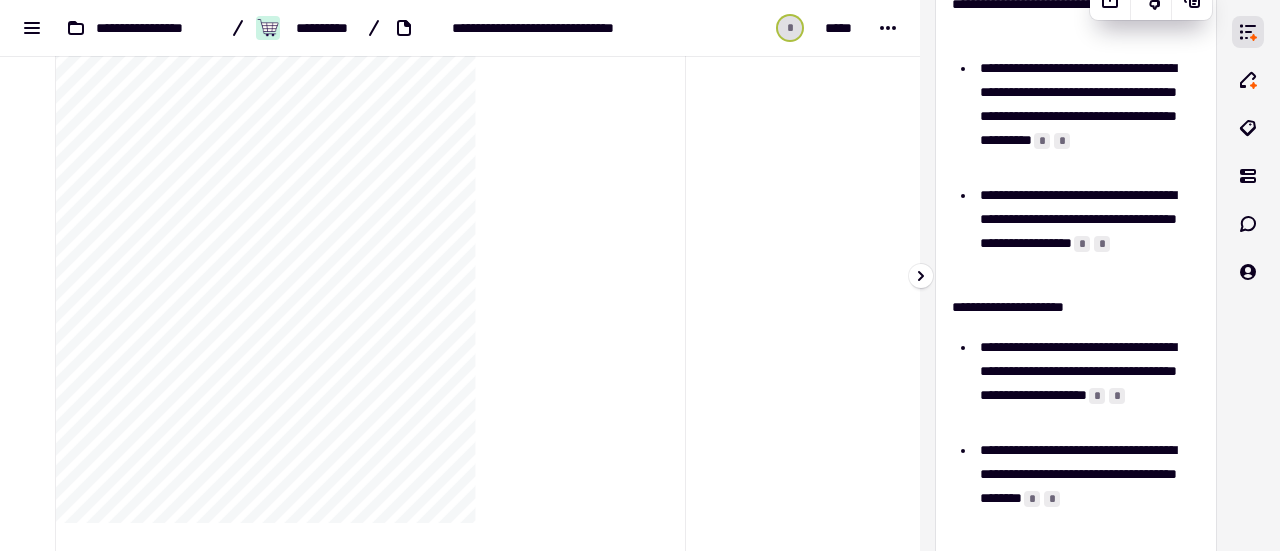 scroll, scrollTop: 0, scrollLeft: 0, axis: both 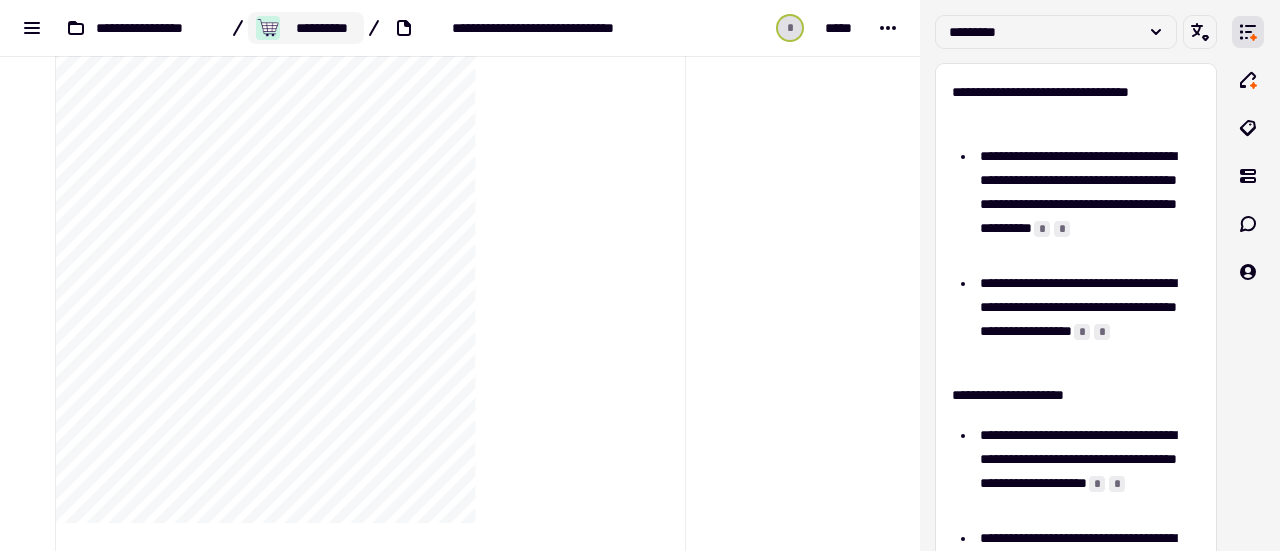 click on "**********" 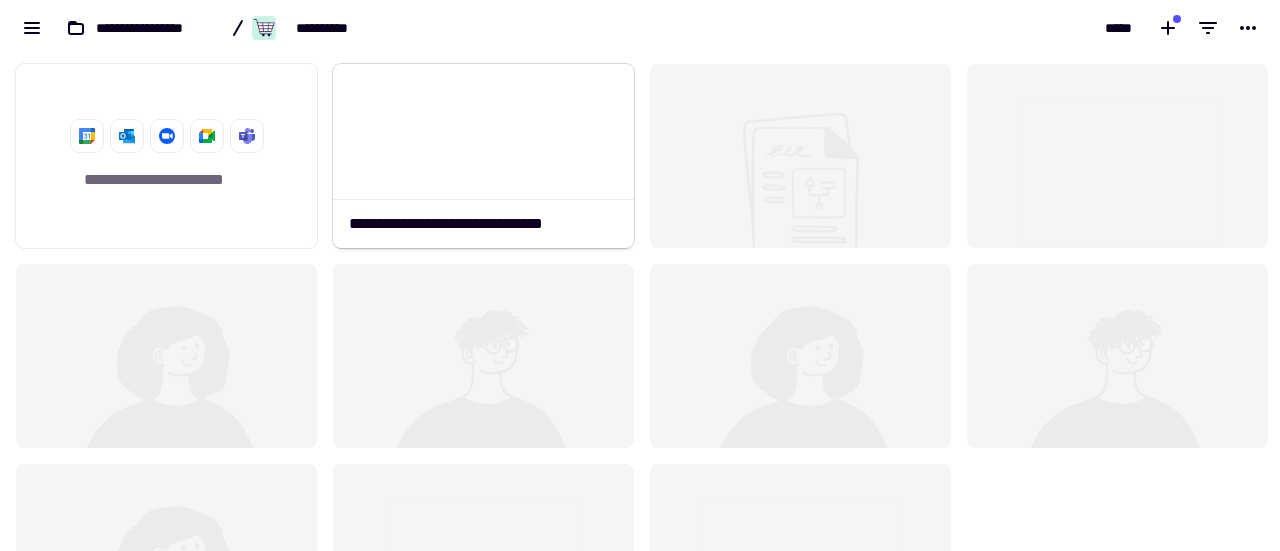 scroll, scrollTop: 16, scrollLeft: 16, axis: both 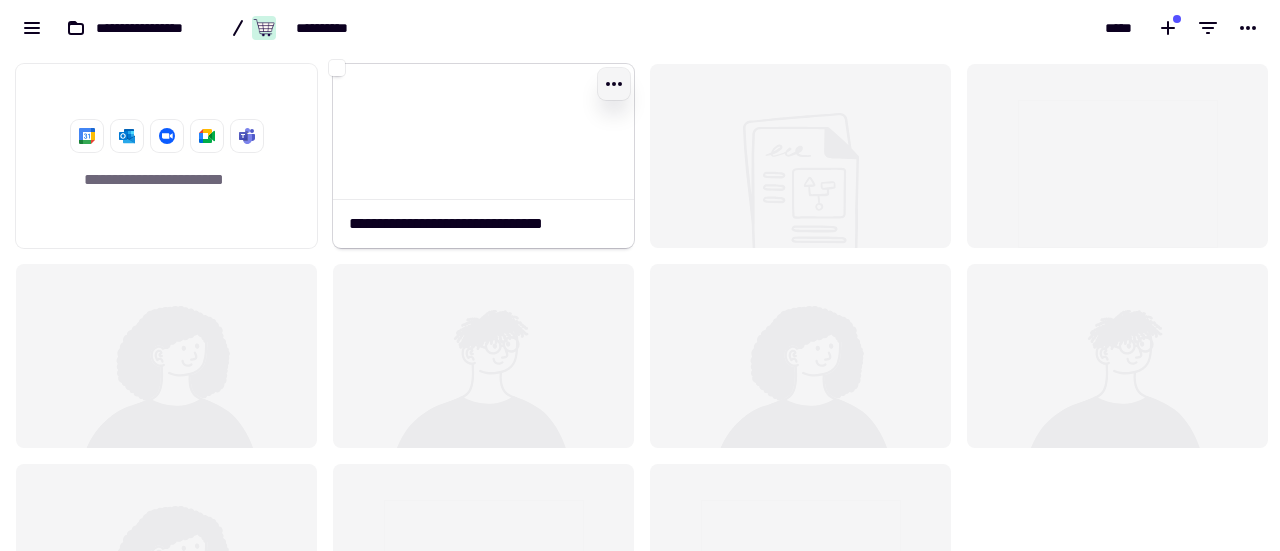 click 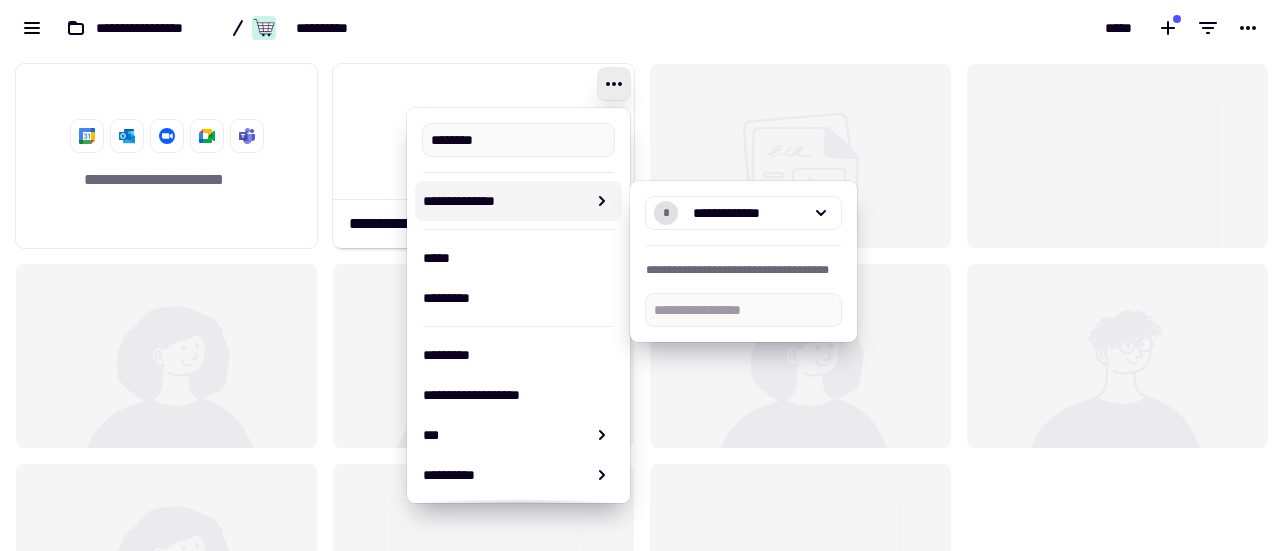 type on "**********" 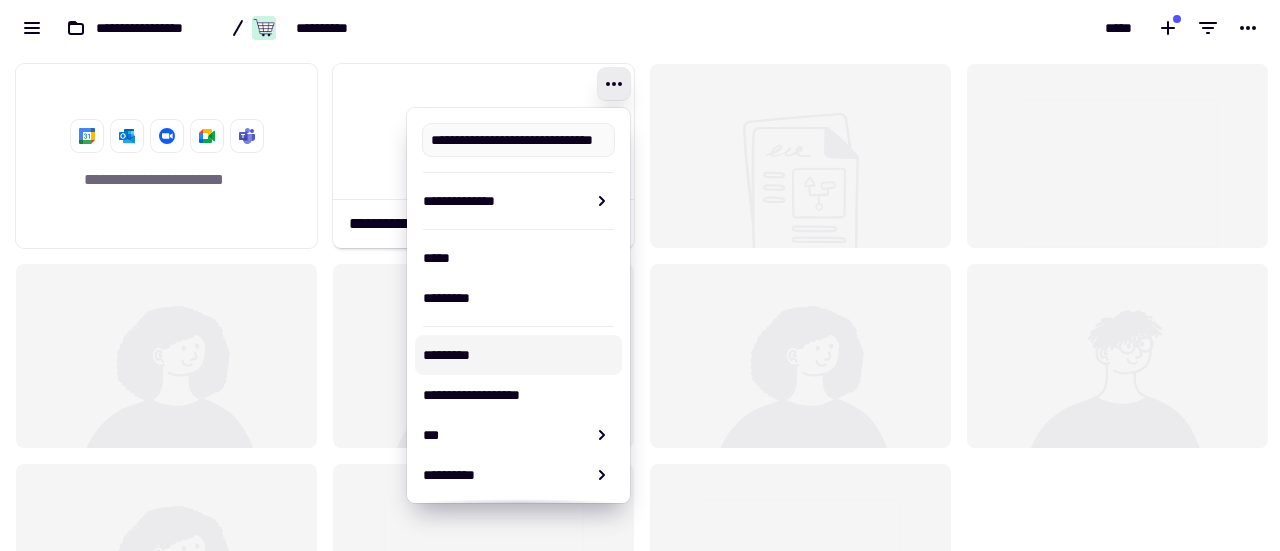 scroll, scrollTop: 194, scrollLeft: 0, axis: vertical 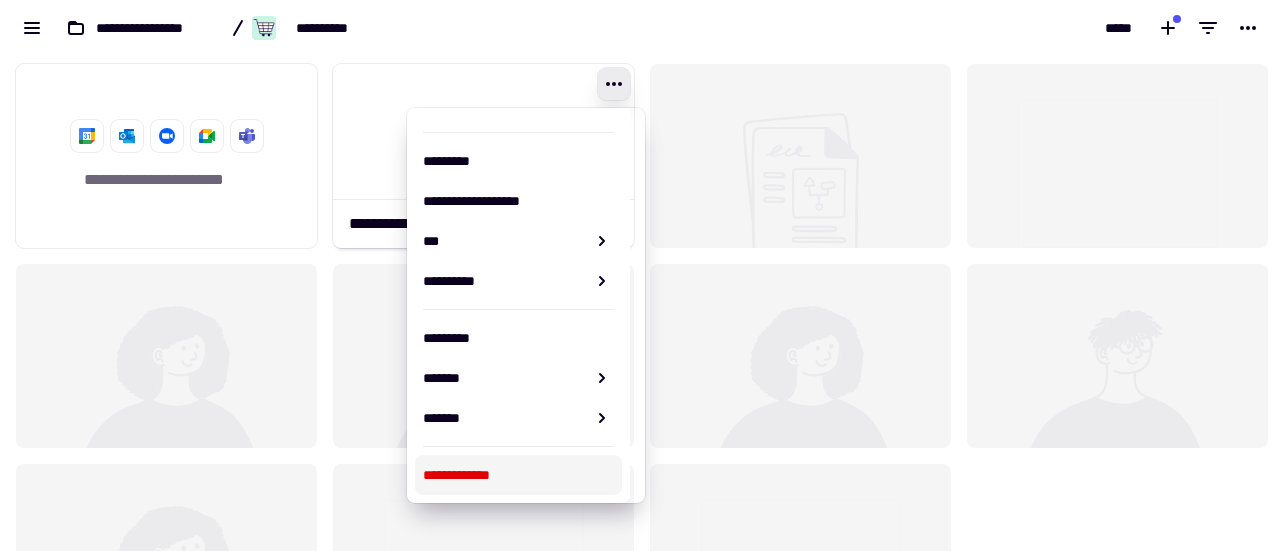 click on "**********" at bounding box center [518, 475] 